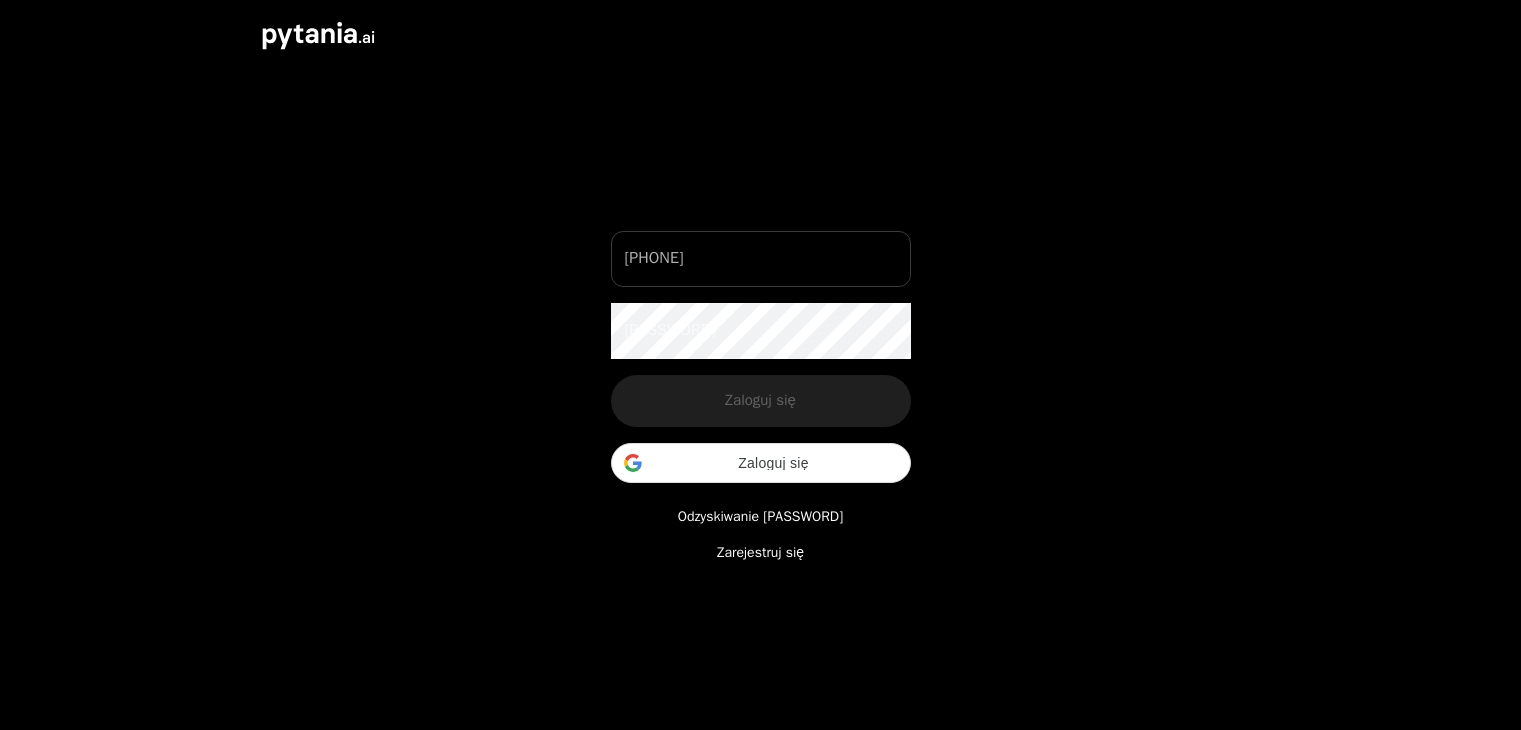 scroll, scrollTop: 0, scrollLeft: 0, axis: both 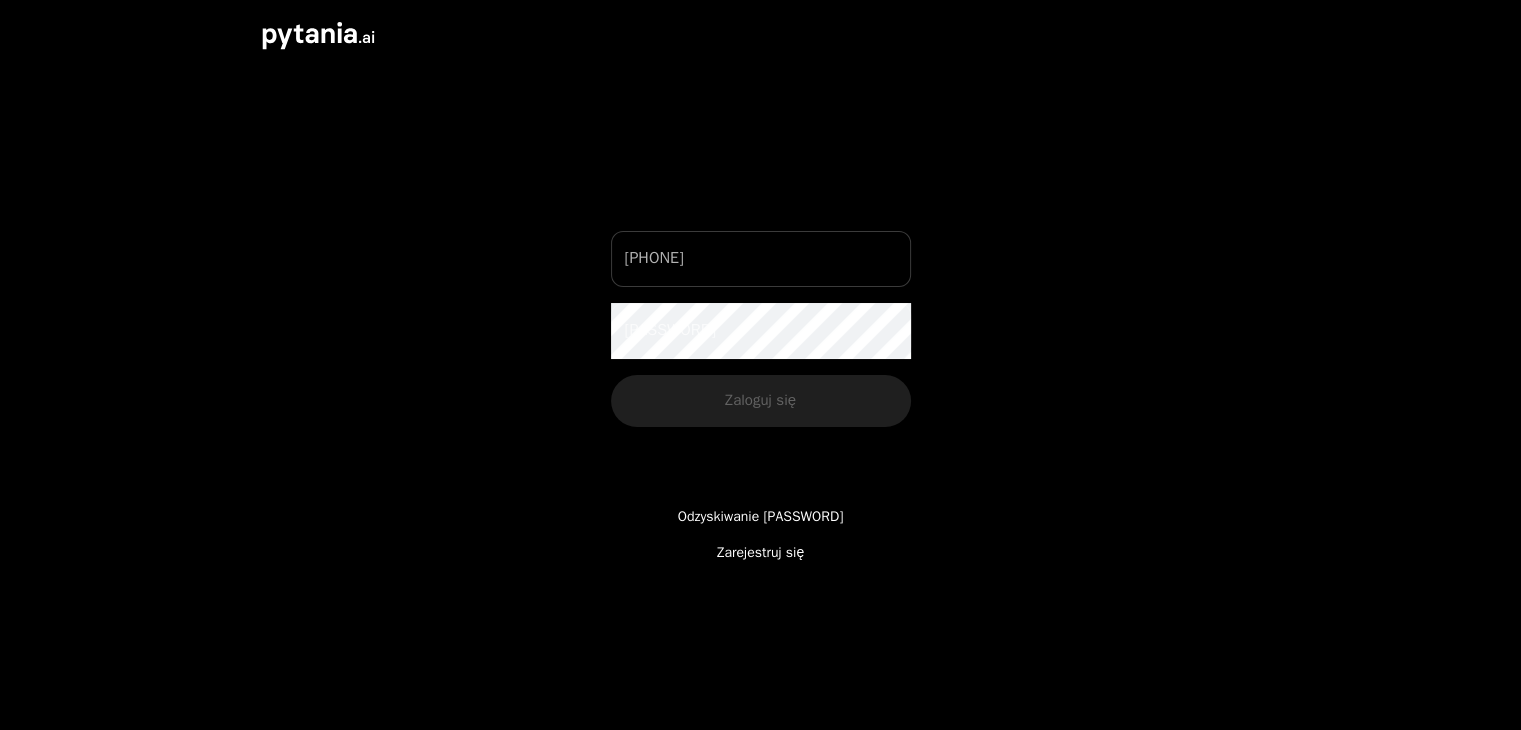 click on "[PHONE]" at bounding box center [761, 259] 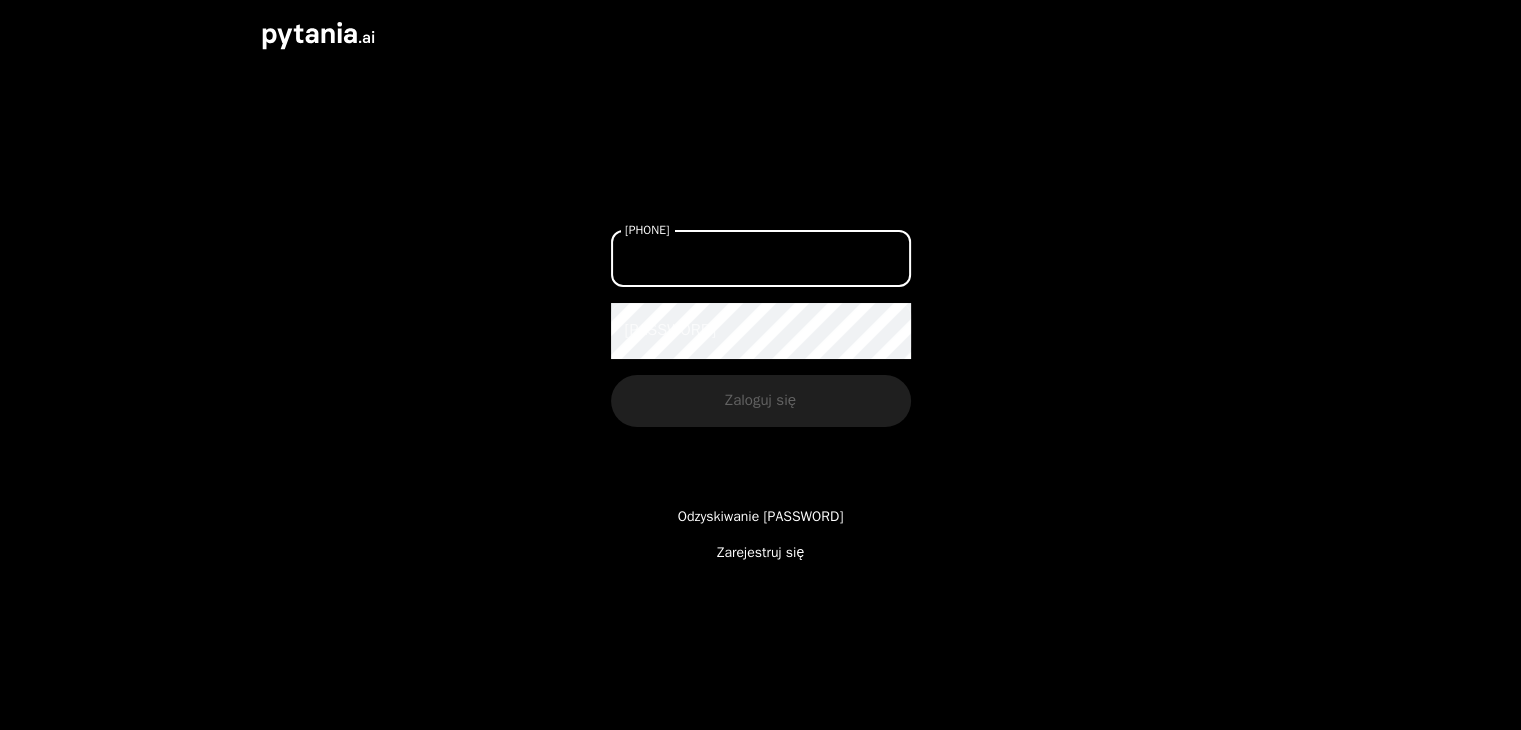 click on "[PHONE]" at bounding box center [761, 259] 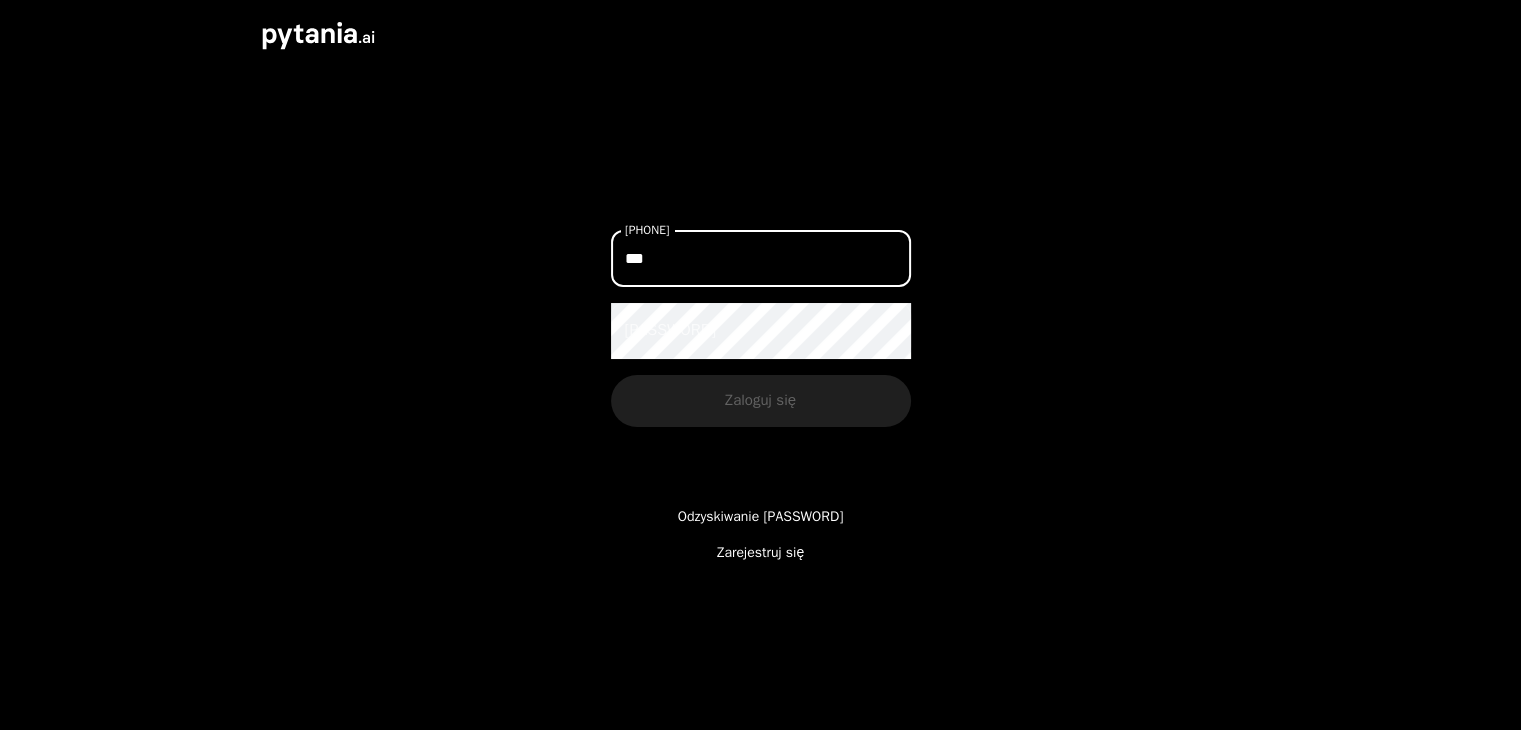type on "***" 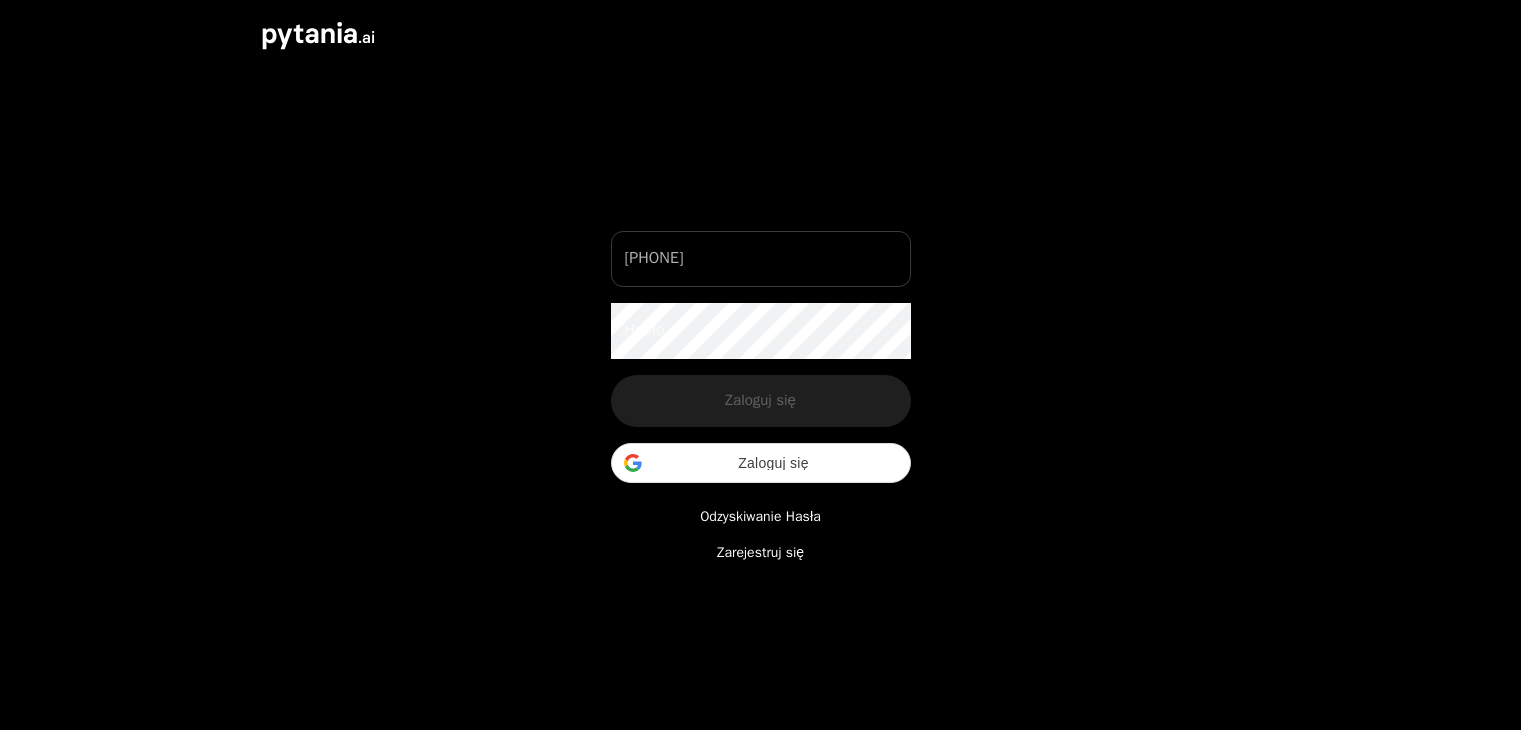 scroll, scrollTop: 0, scrollLeft: 0, axis: both 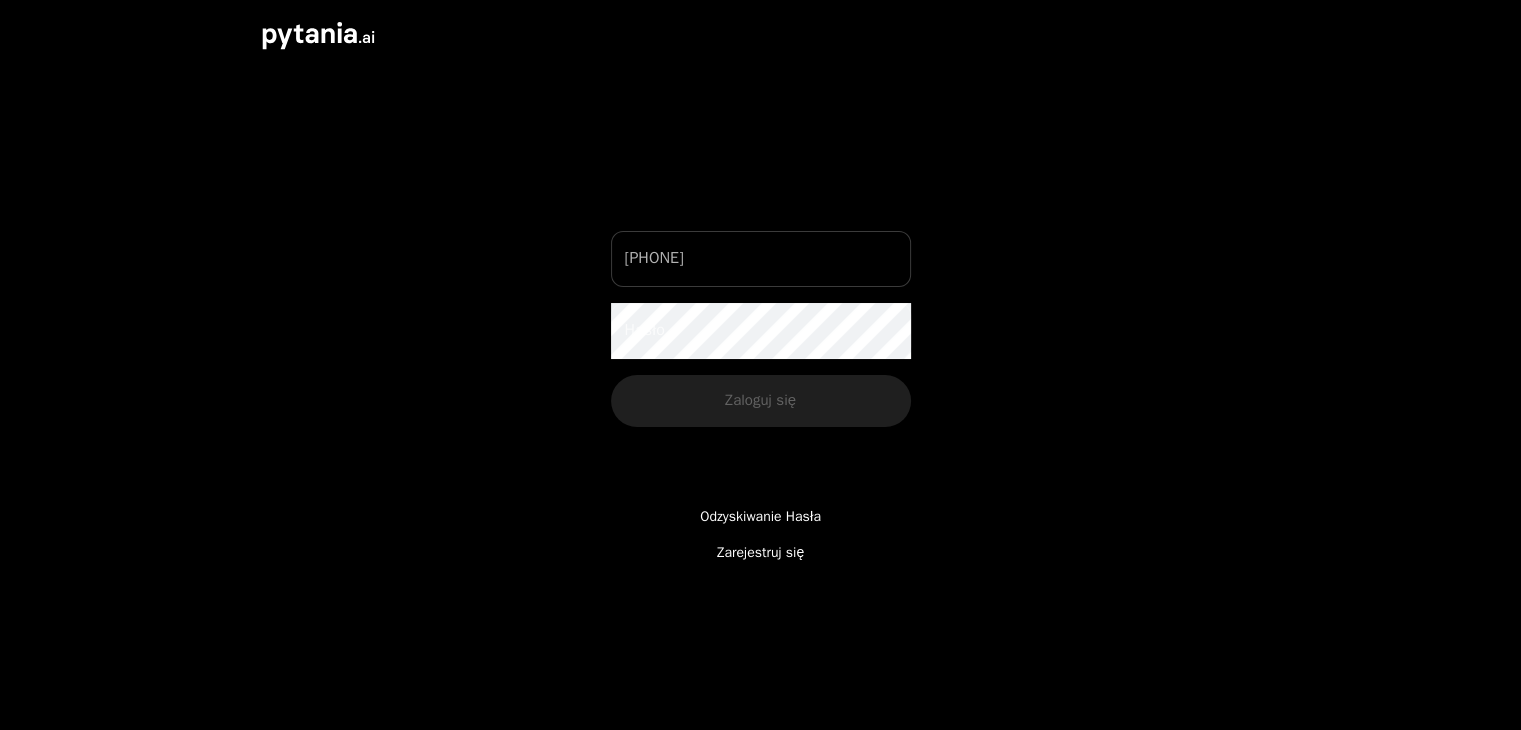click on "[PHONE]" at bounding box center (761, 259) 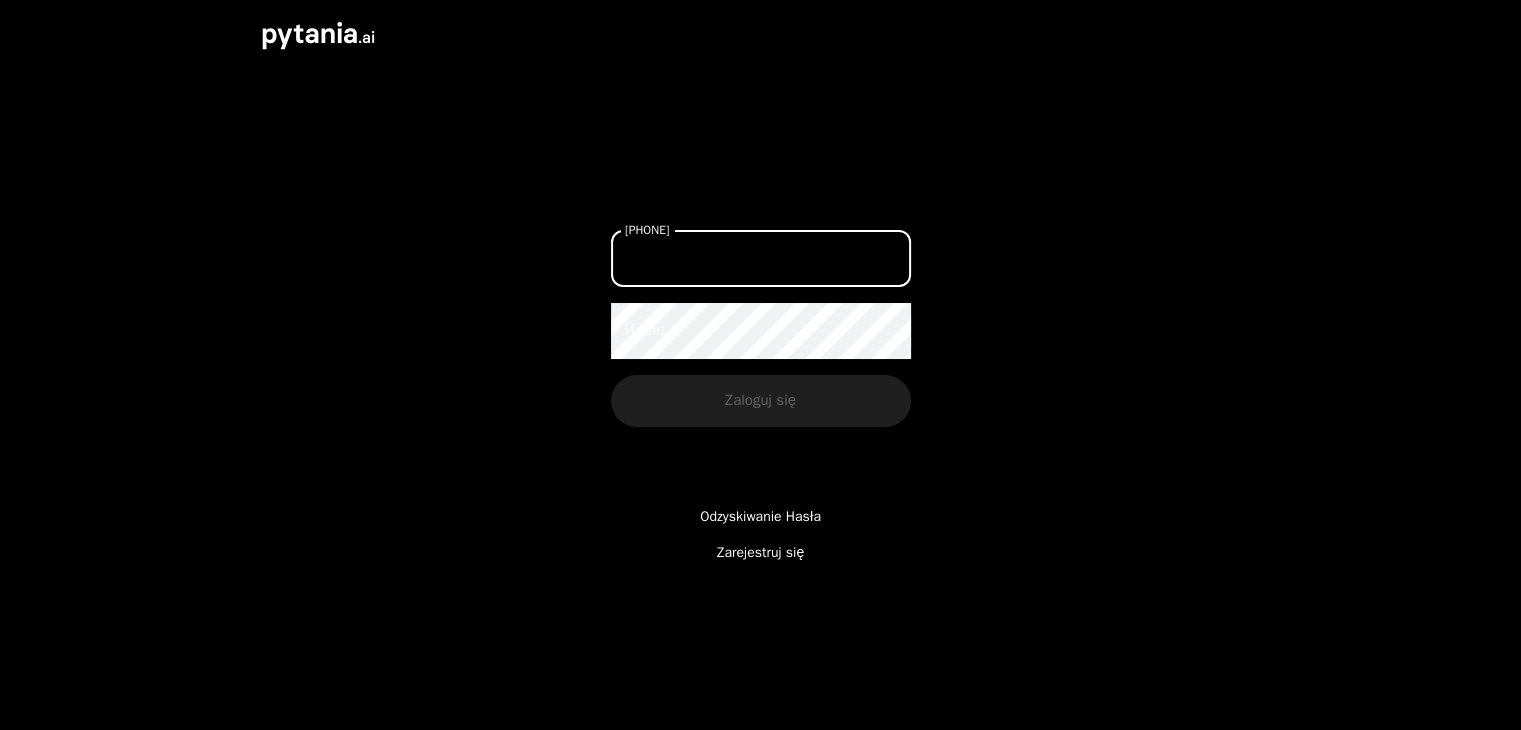click on "Odzyskiwanie Hasła" at bounding box center (760, 517) 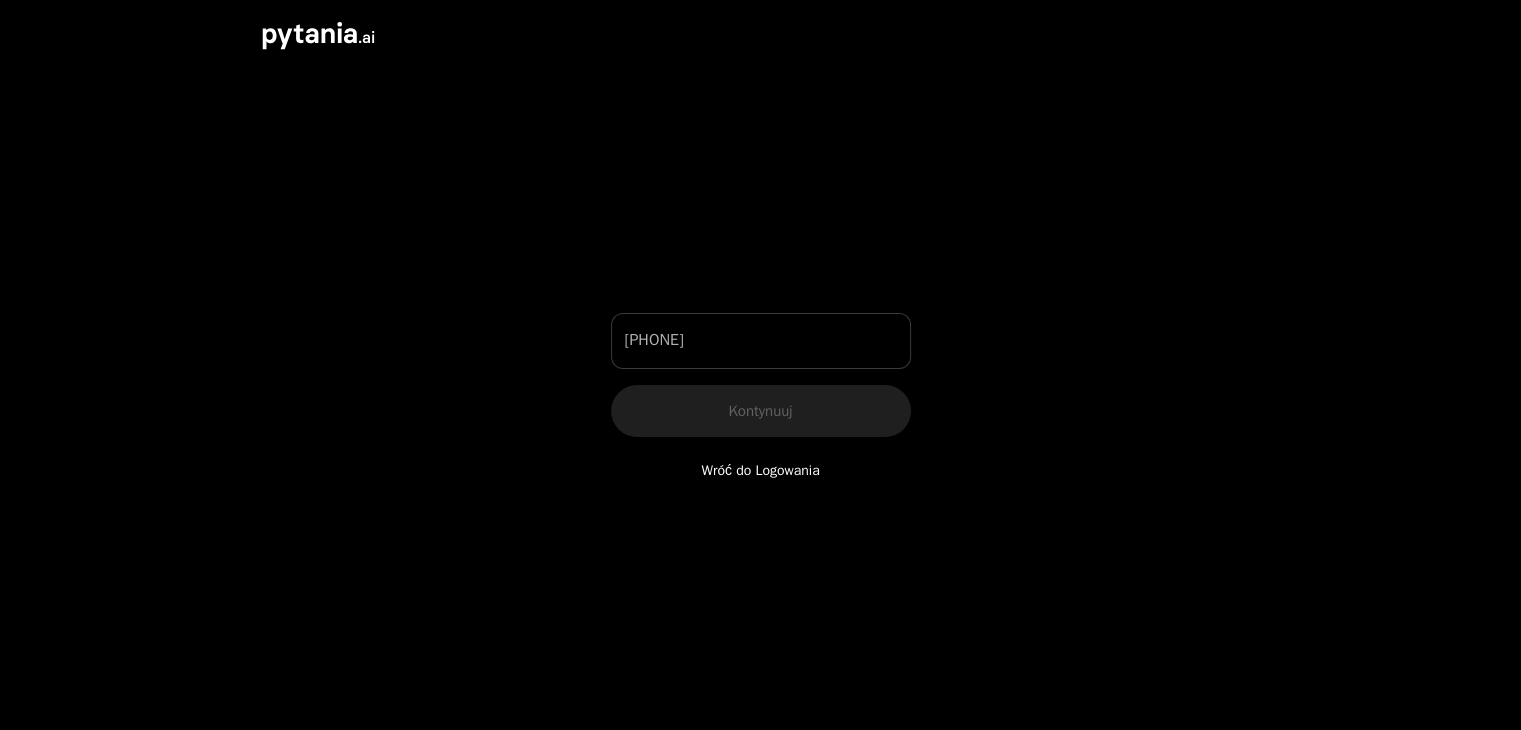 click on "[PHONE]" at bounding box center [761, 341] 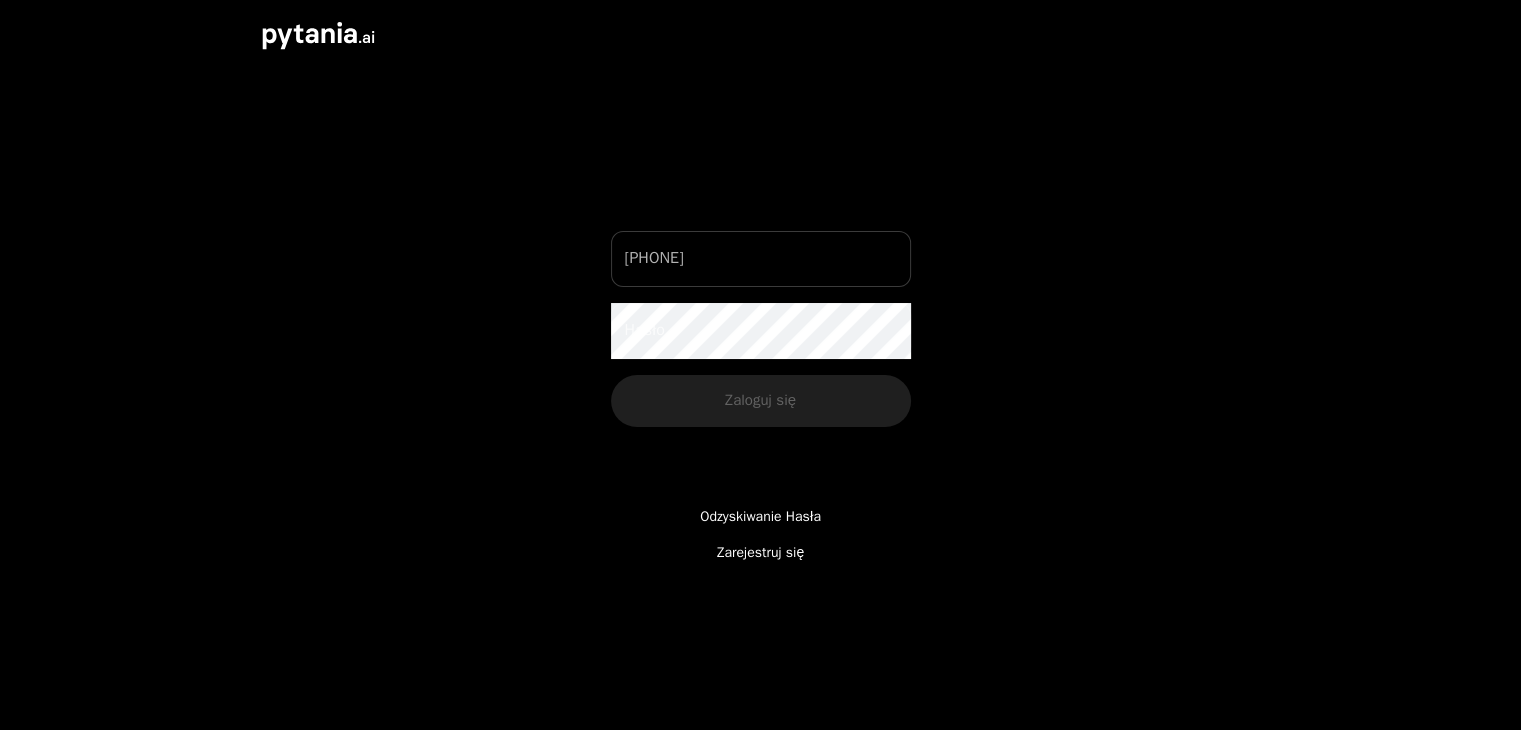 click on "Numer Telefonu Numer Telefonu" at bounding box center [761, 259] 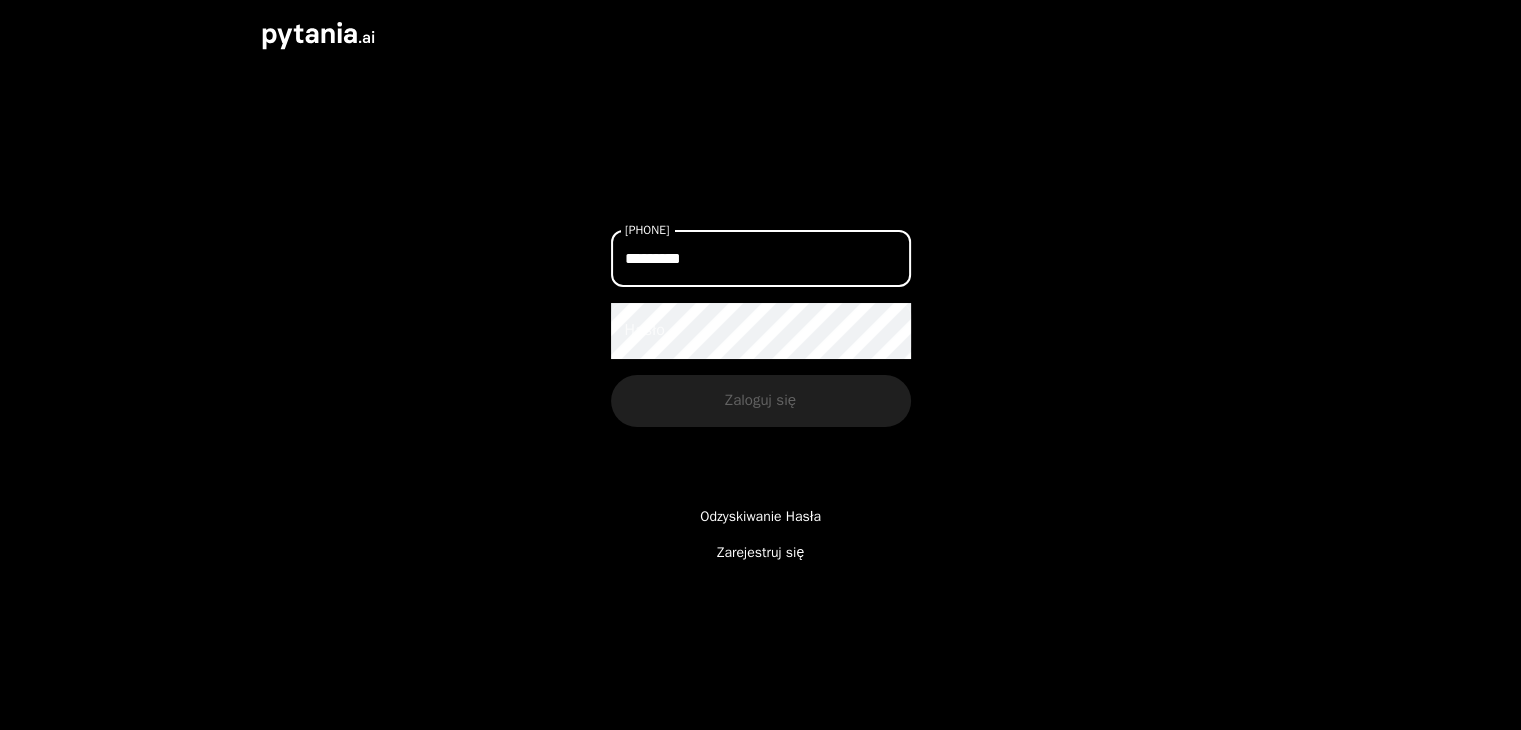 type on "*********" 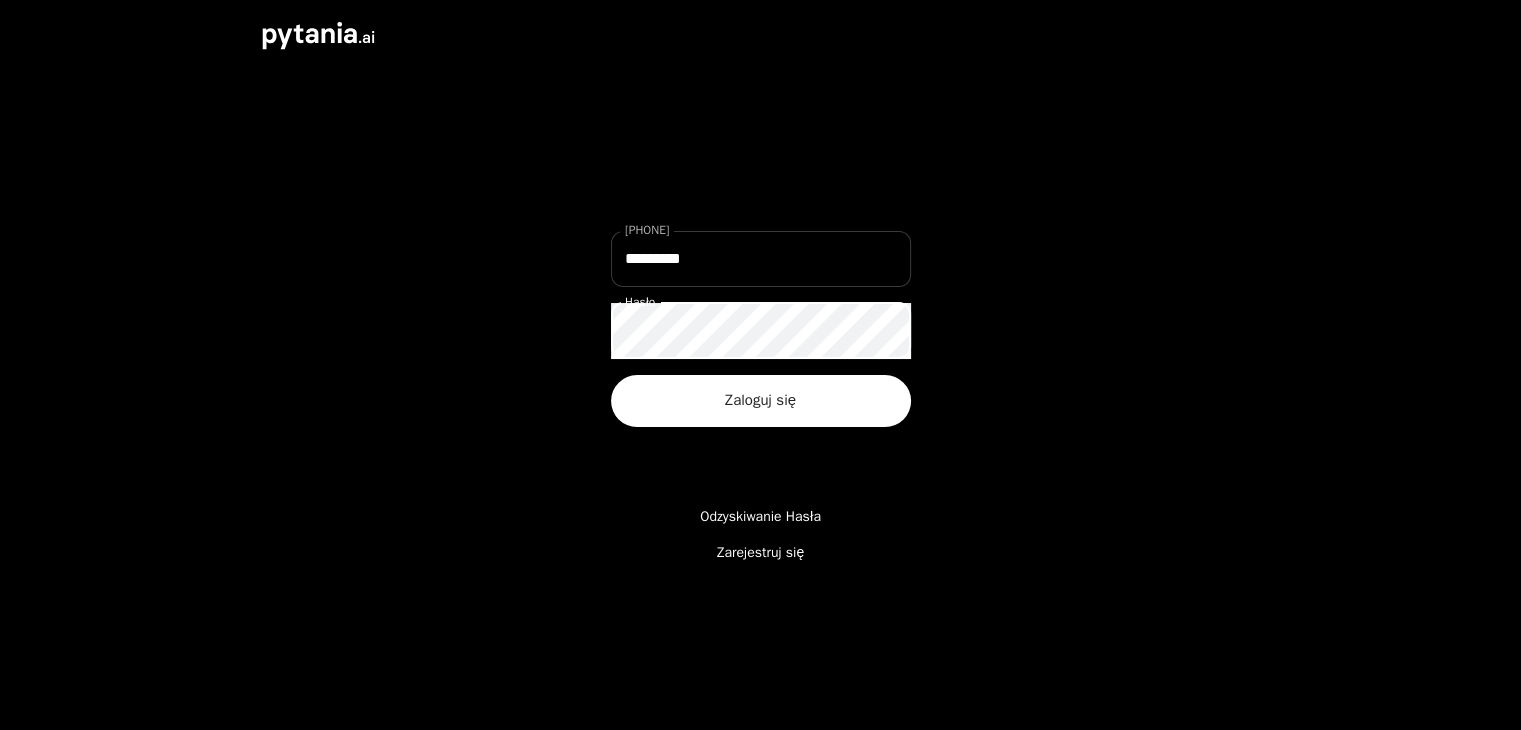 click on "Zaloguj się" at bounding box center [761, 401] 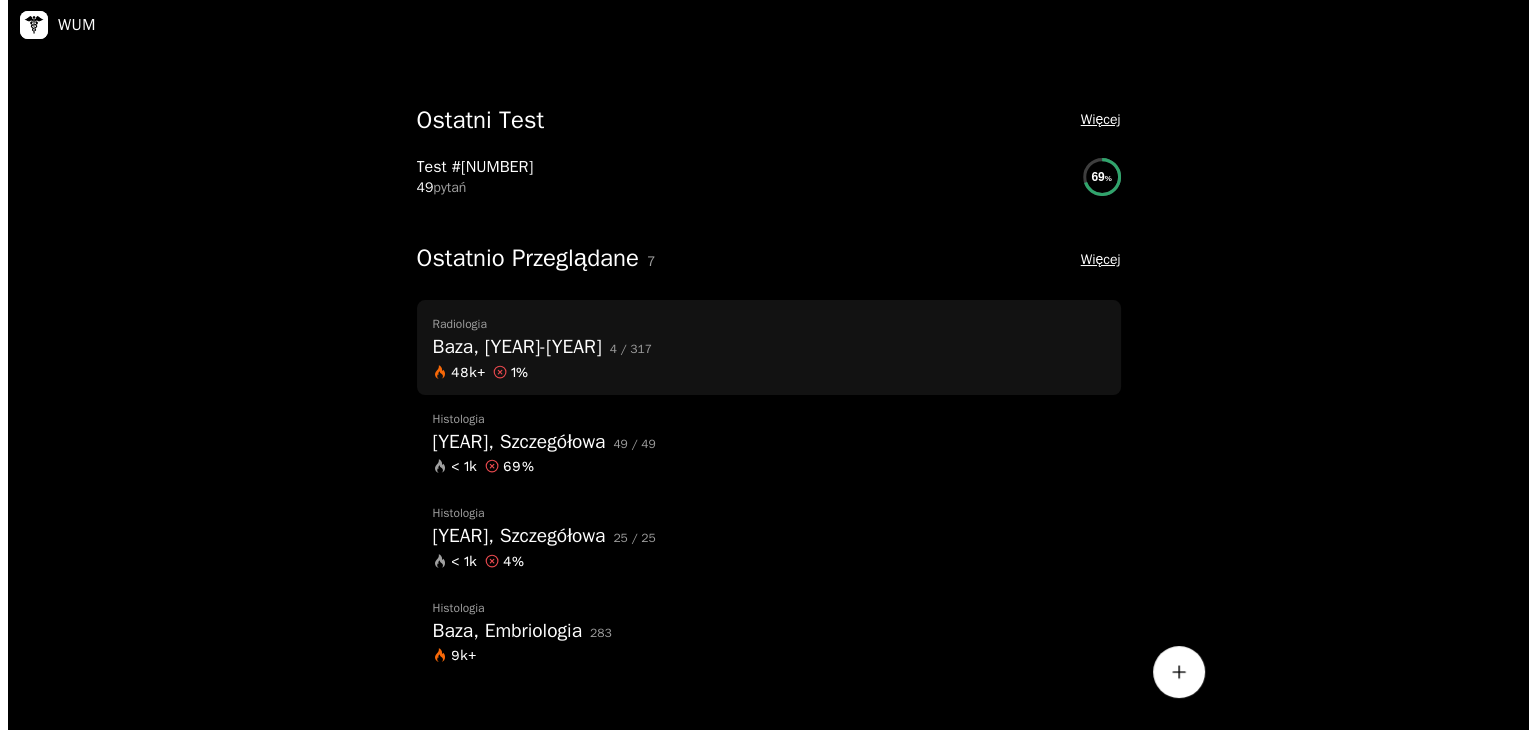 scroll, scrollTop: 0, scrollLeft: 0, axis: both 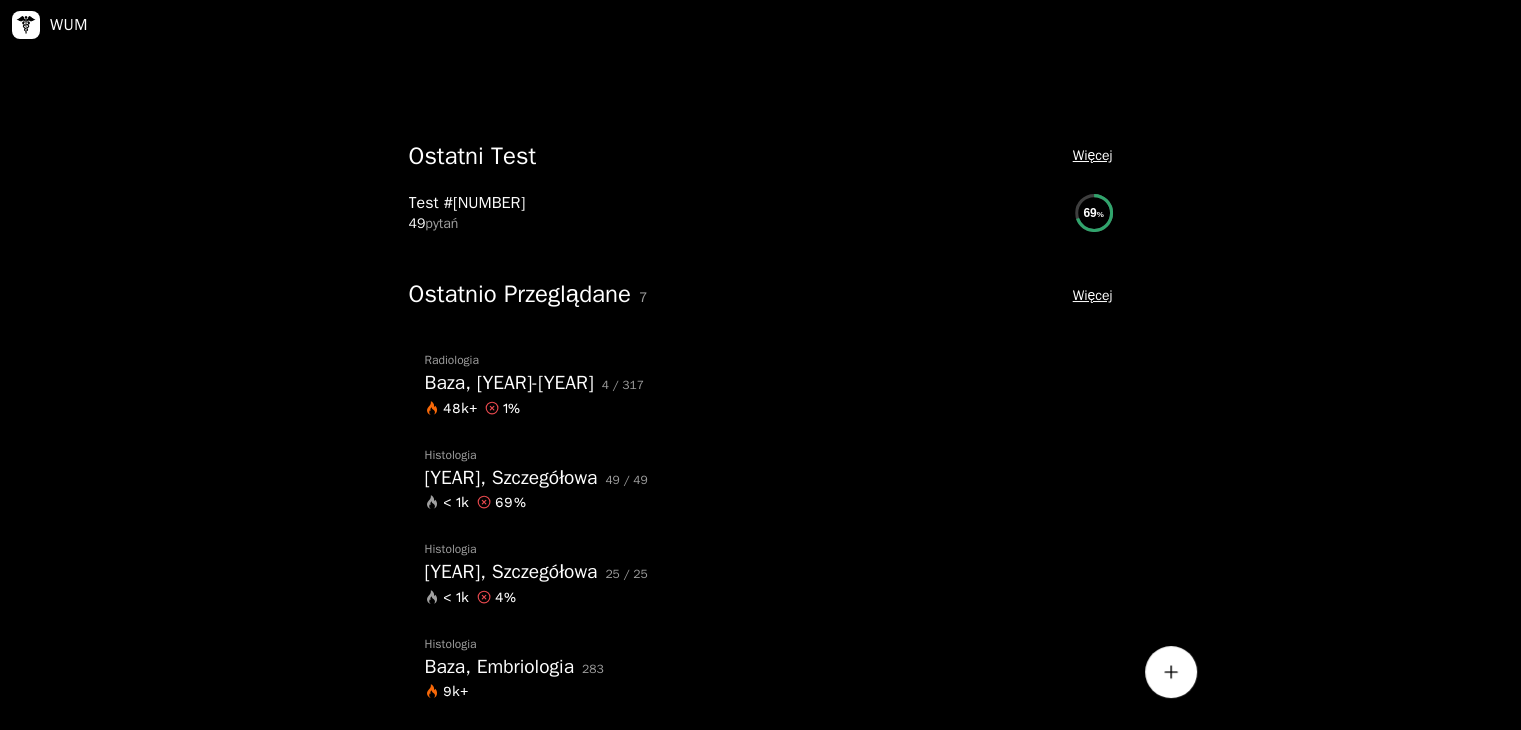 click at bounding box center [1171, 672] 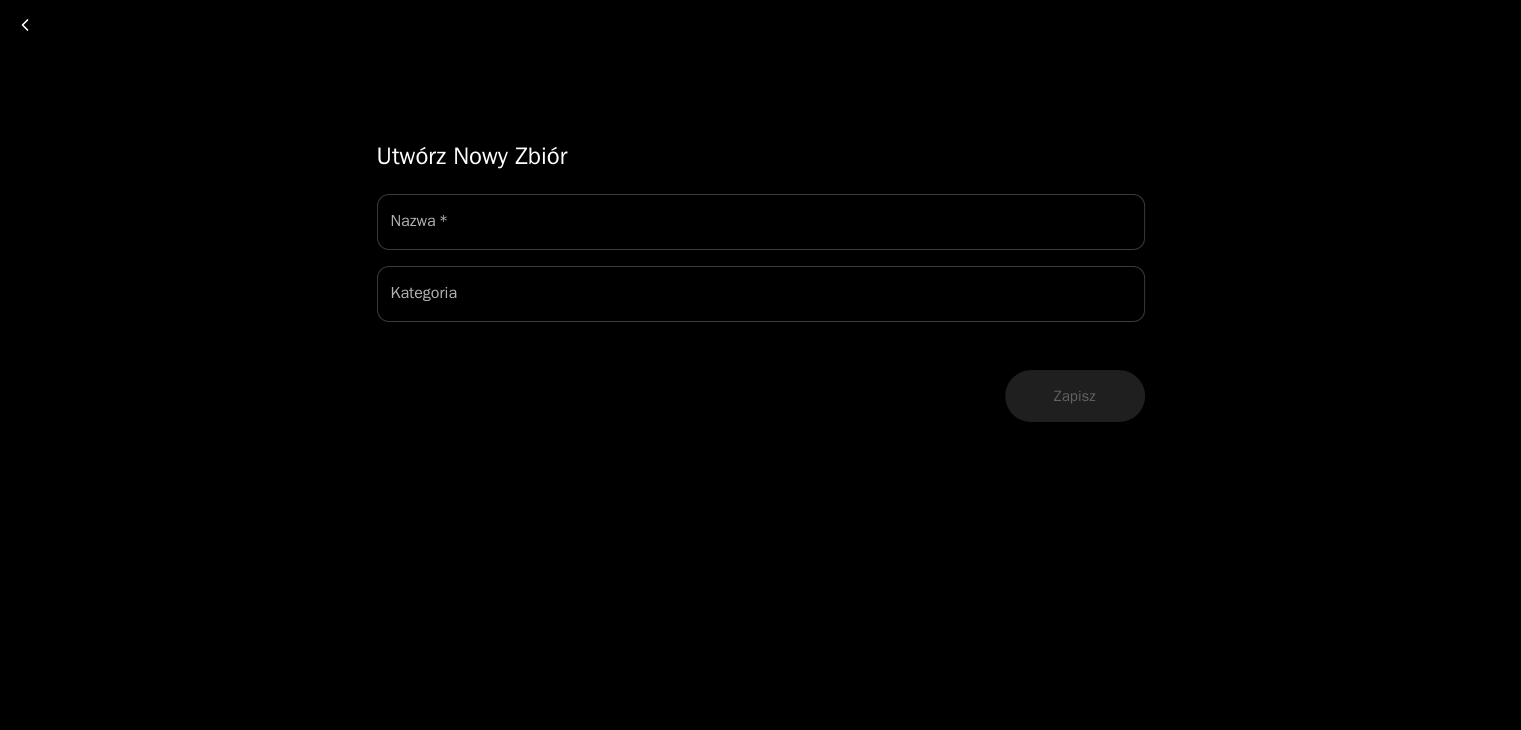 click at bounding box center [25, 25] 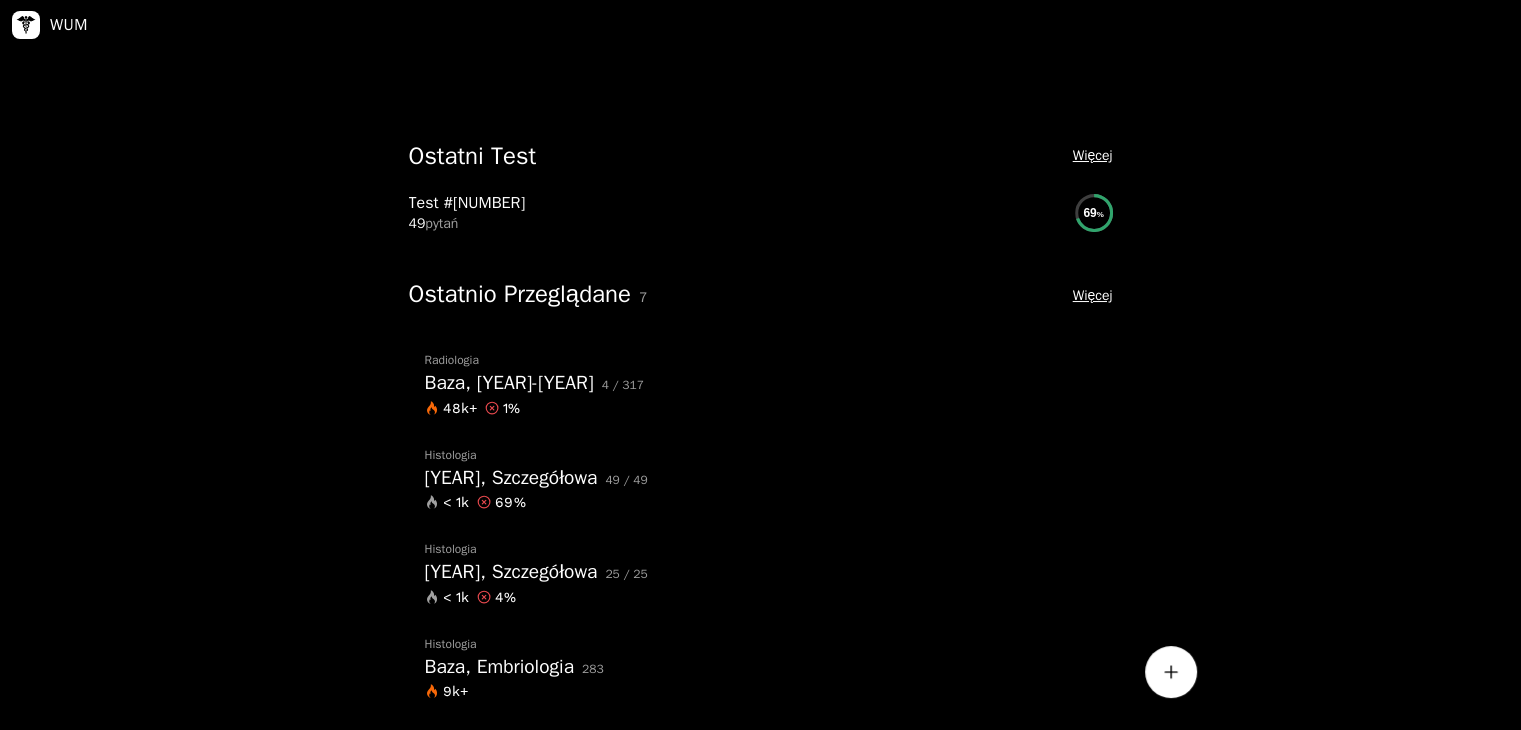 click on "WUM" at bounding box center (48, 25) 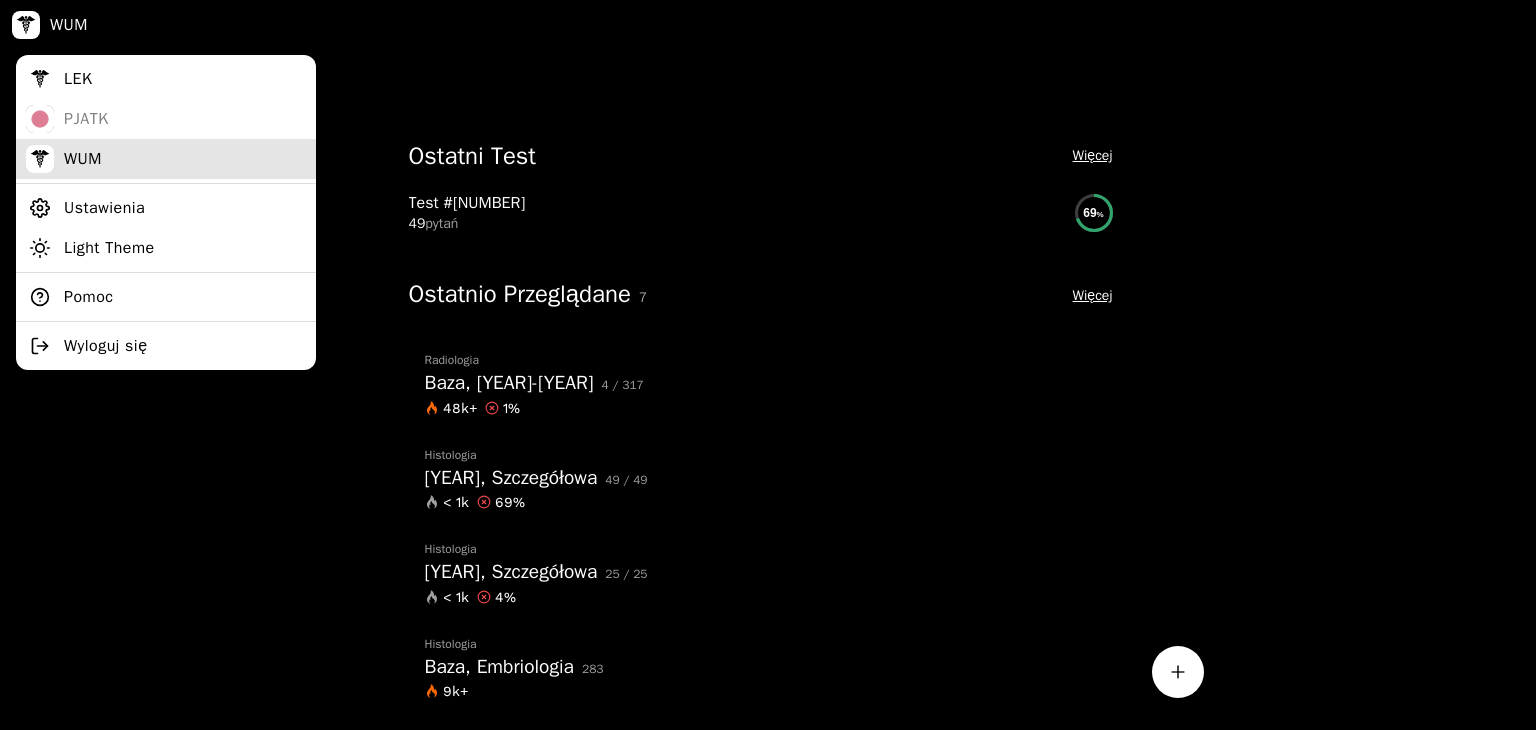 click on "WUM" at bounding box center [166, 159] 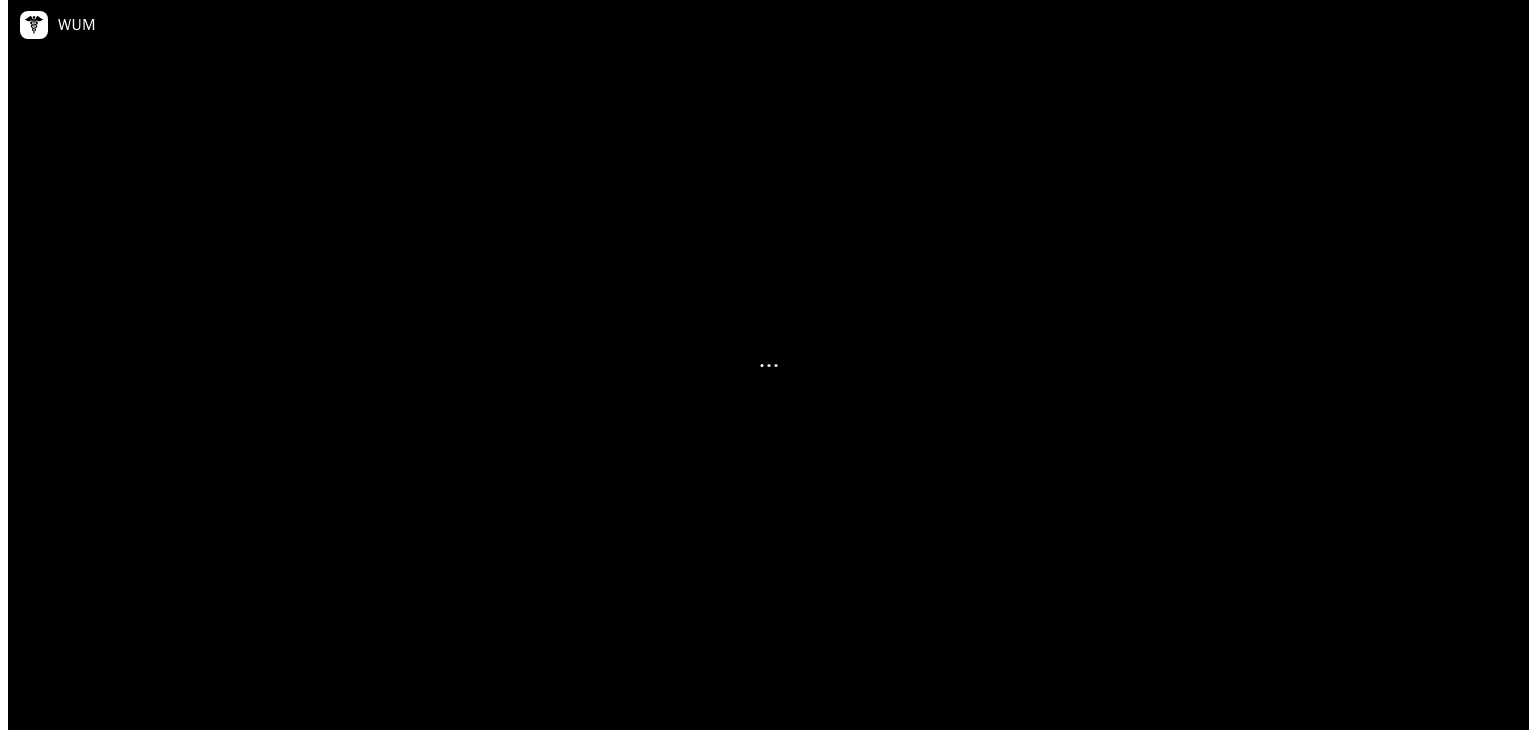 scroll, scrollTop: 0, scrollLeft: 0, axis: both 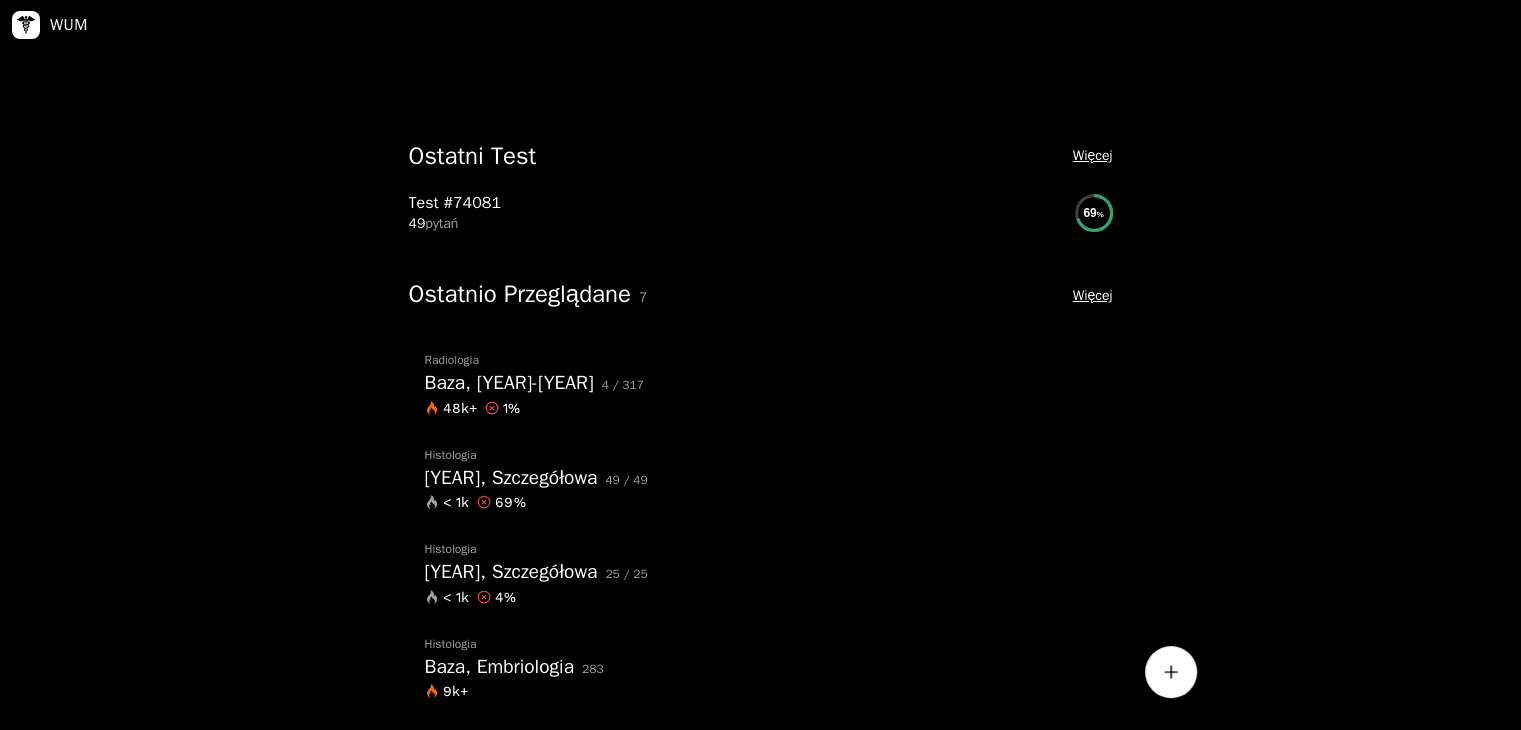 click at bounding box center (26, 25) 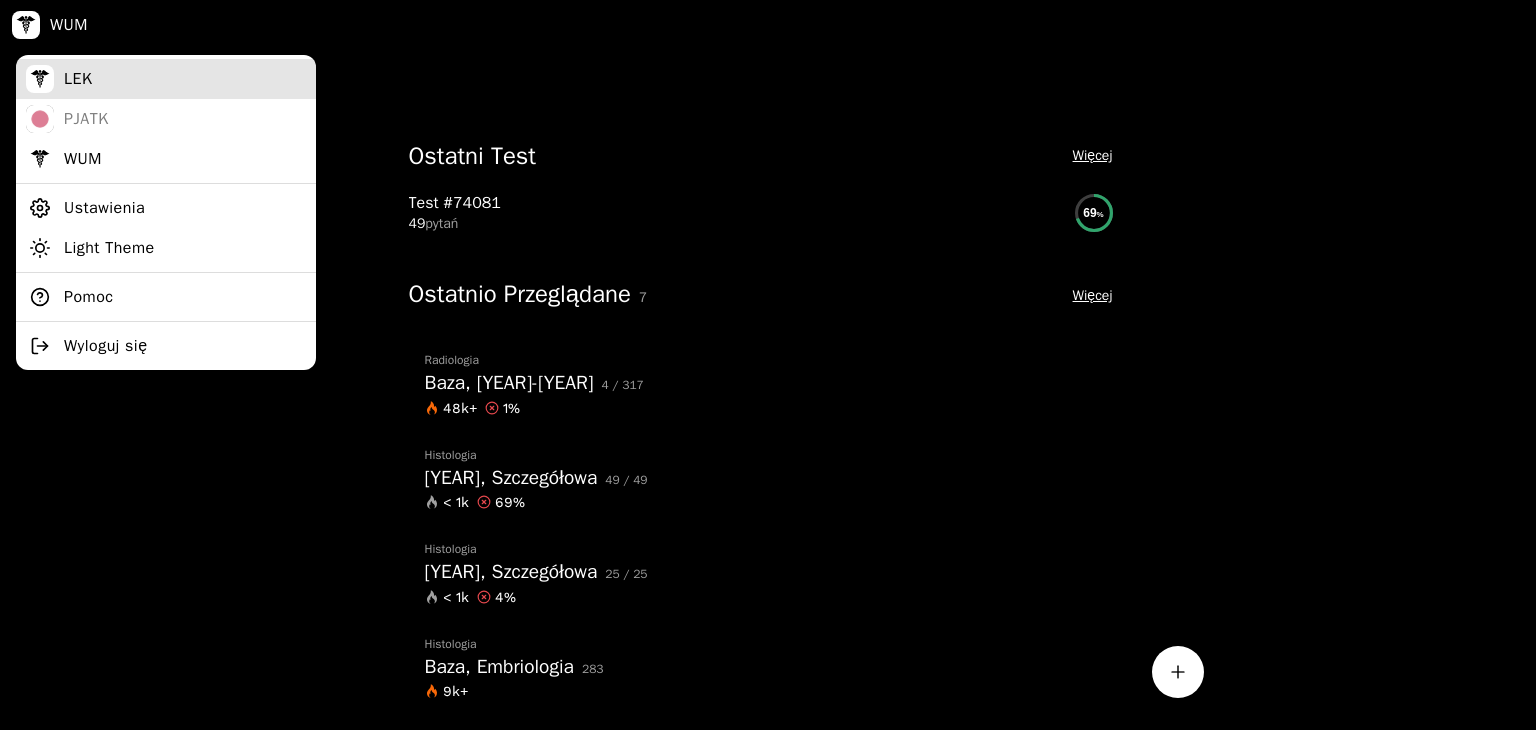 click on "LEK" at bounding box center [166, 79] 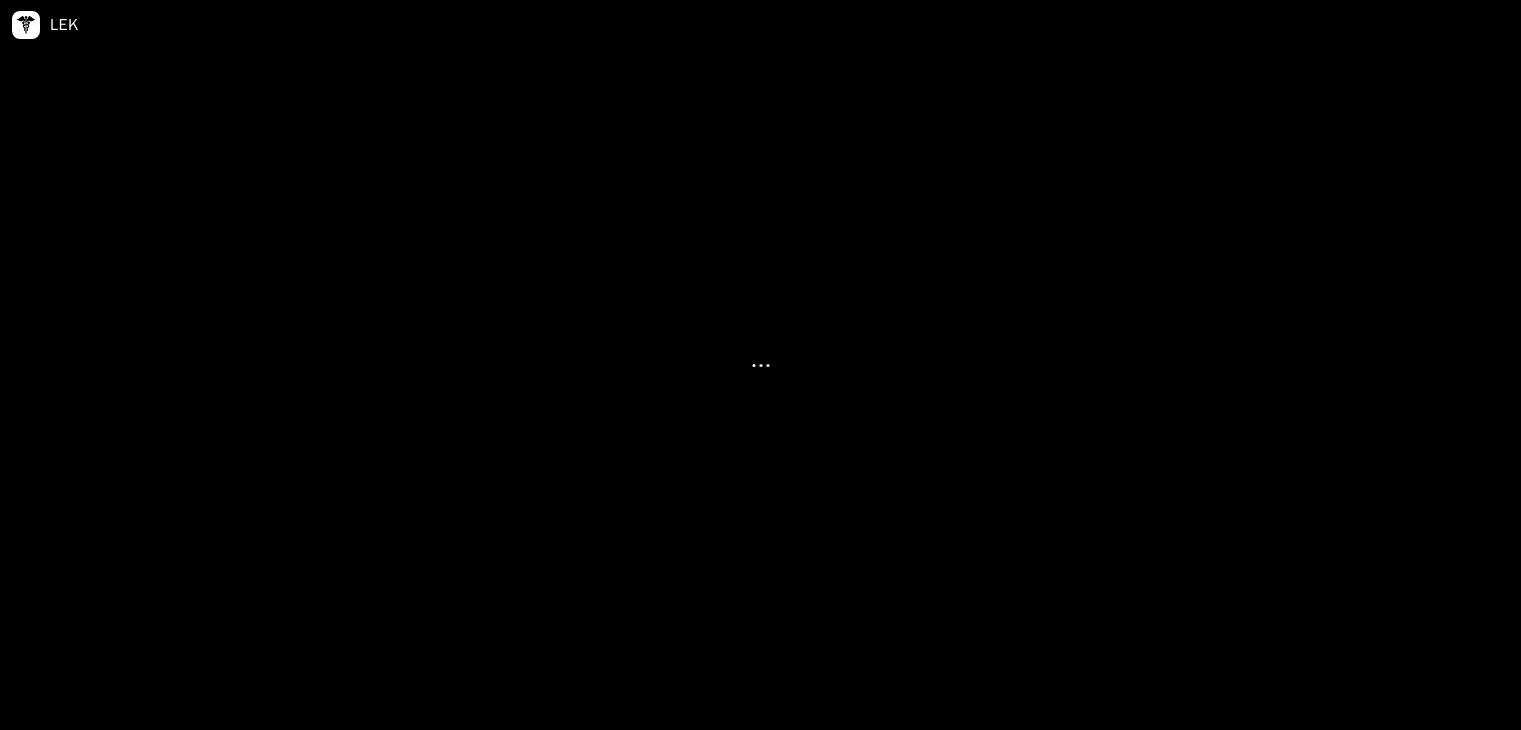 scroll, scrollTop: 0, scrollLeft: 0, axis: both 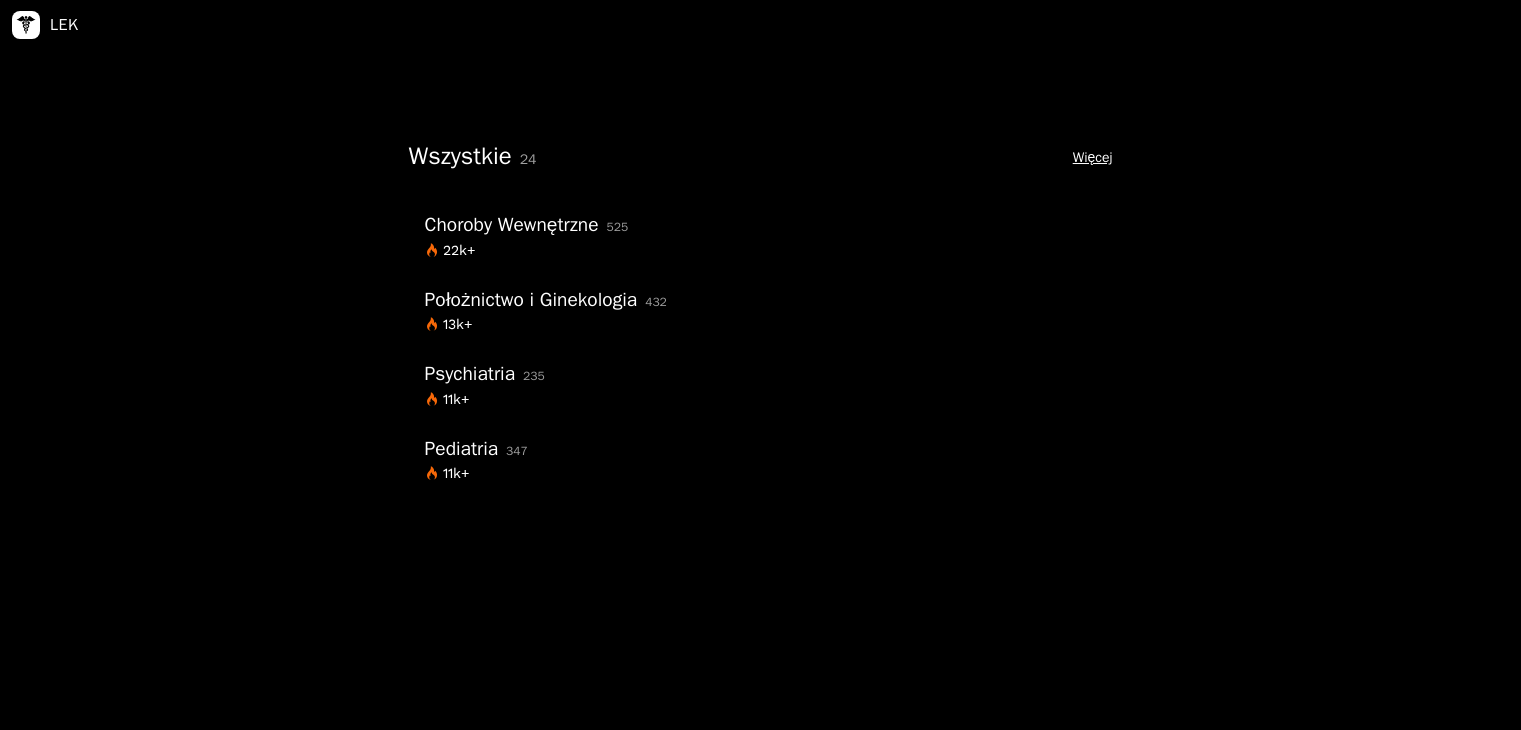 click on "Więcej" at bounding box center [1093, 158] 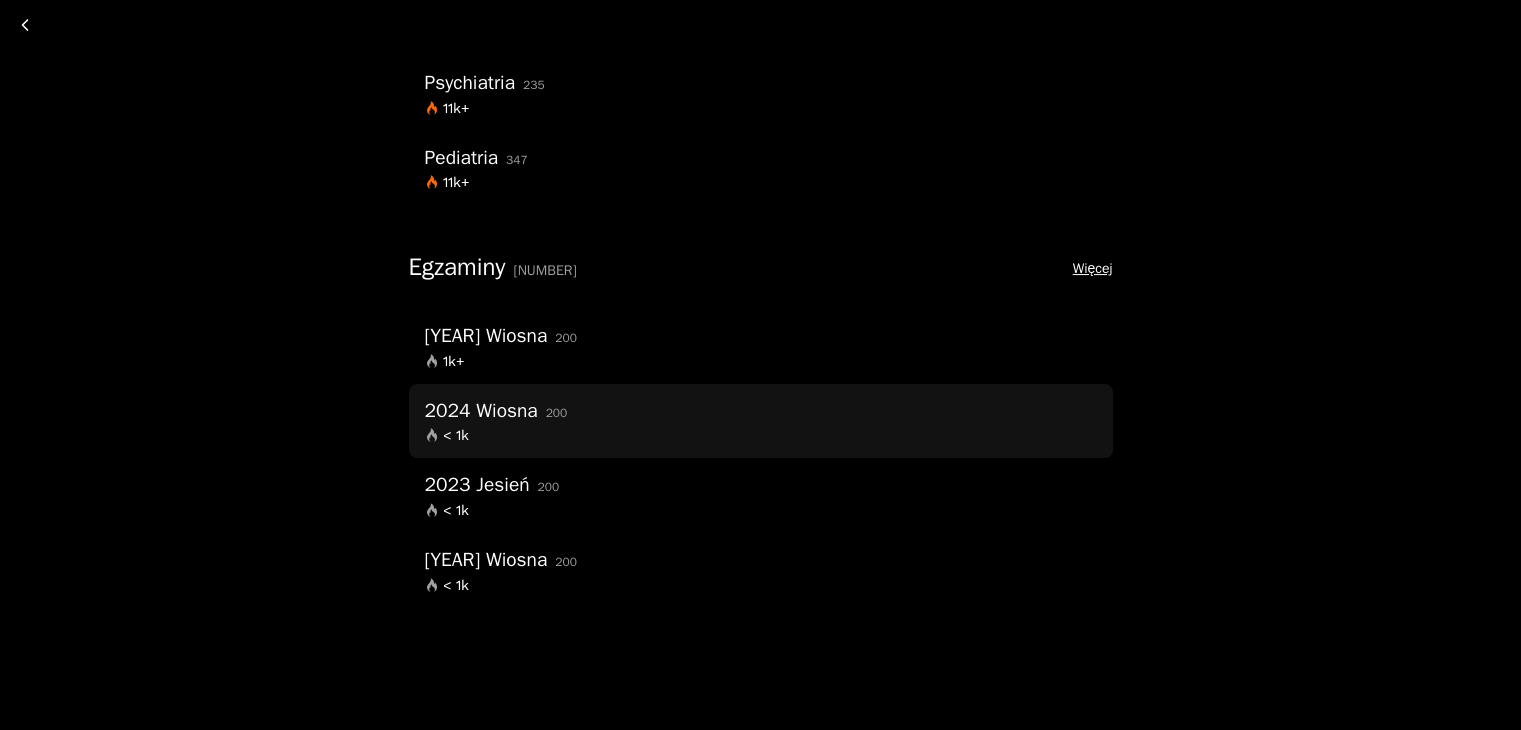 scroll, scrollTop: 300, scrollLeft: 0, axis: vertical 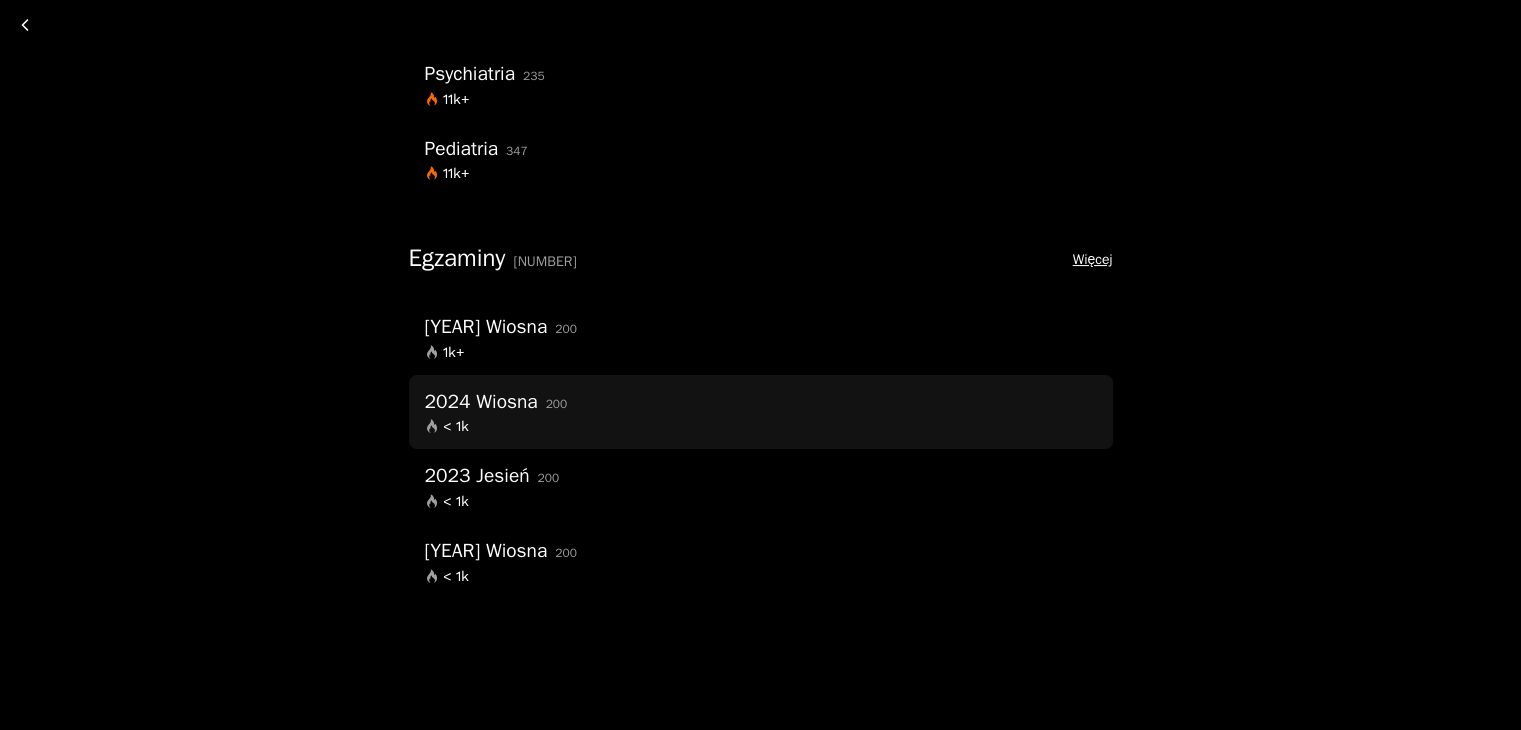 click on "2024 Wiosna 200" at bounding box center [761, 402] 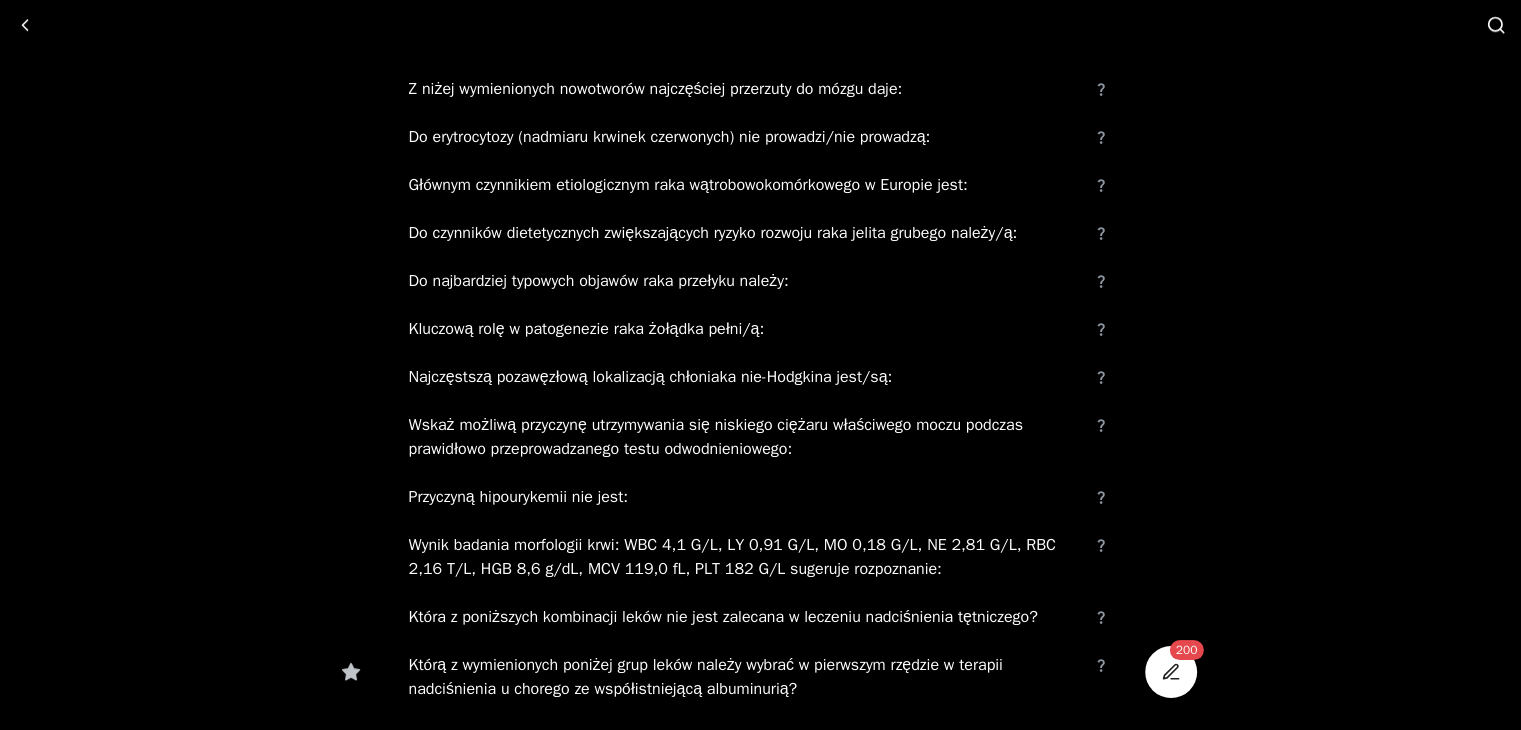 scroll, scrollTop: 2100, scrollLeft: 0, axis: vertical 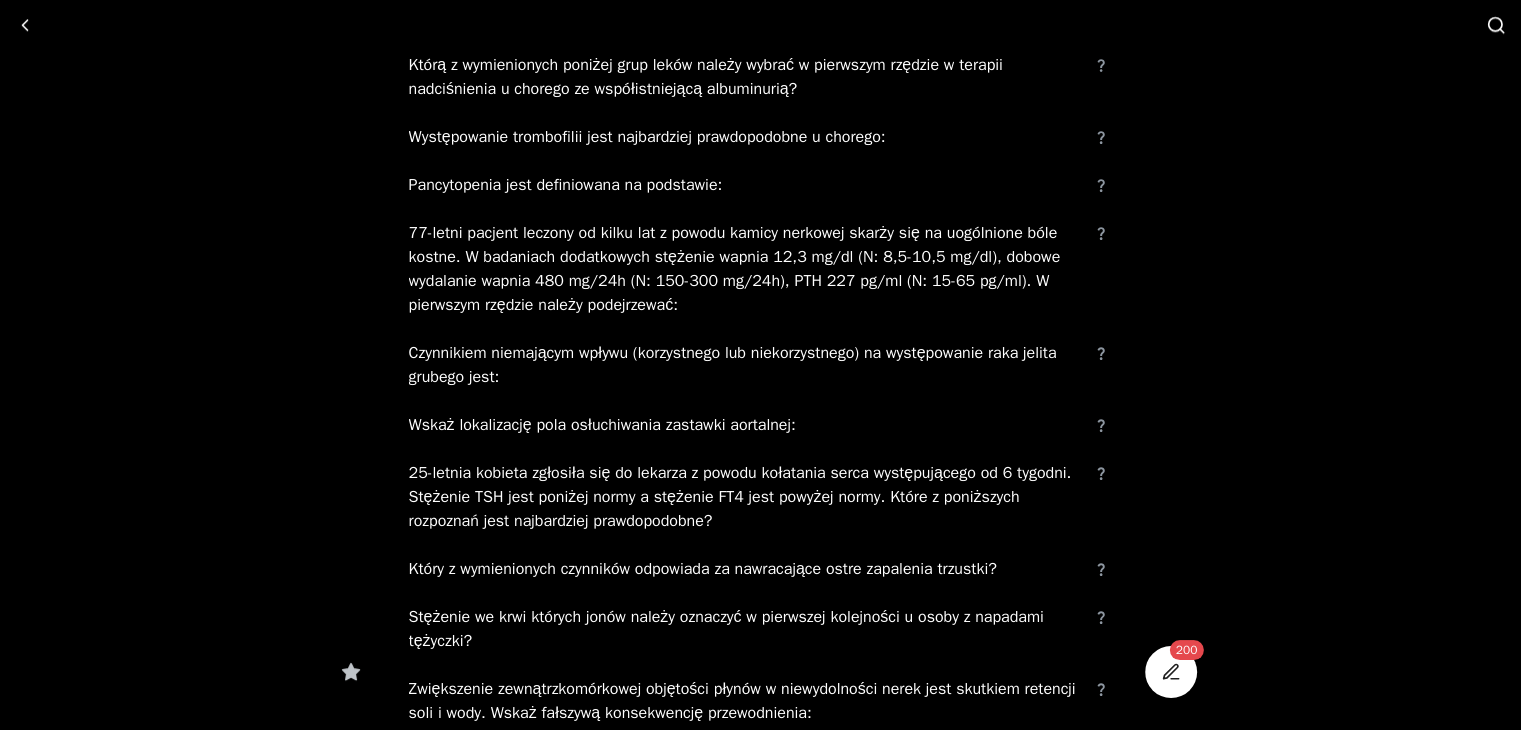 click on "Wskaż lokalizację pola osłuchiwania zastawki aortalnej:" at bounding box center (745, 425) 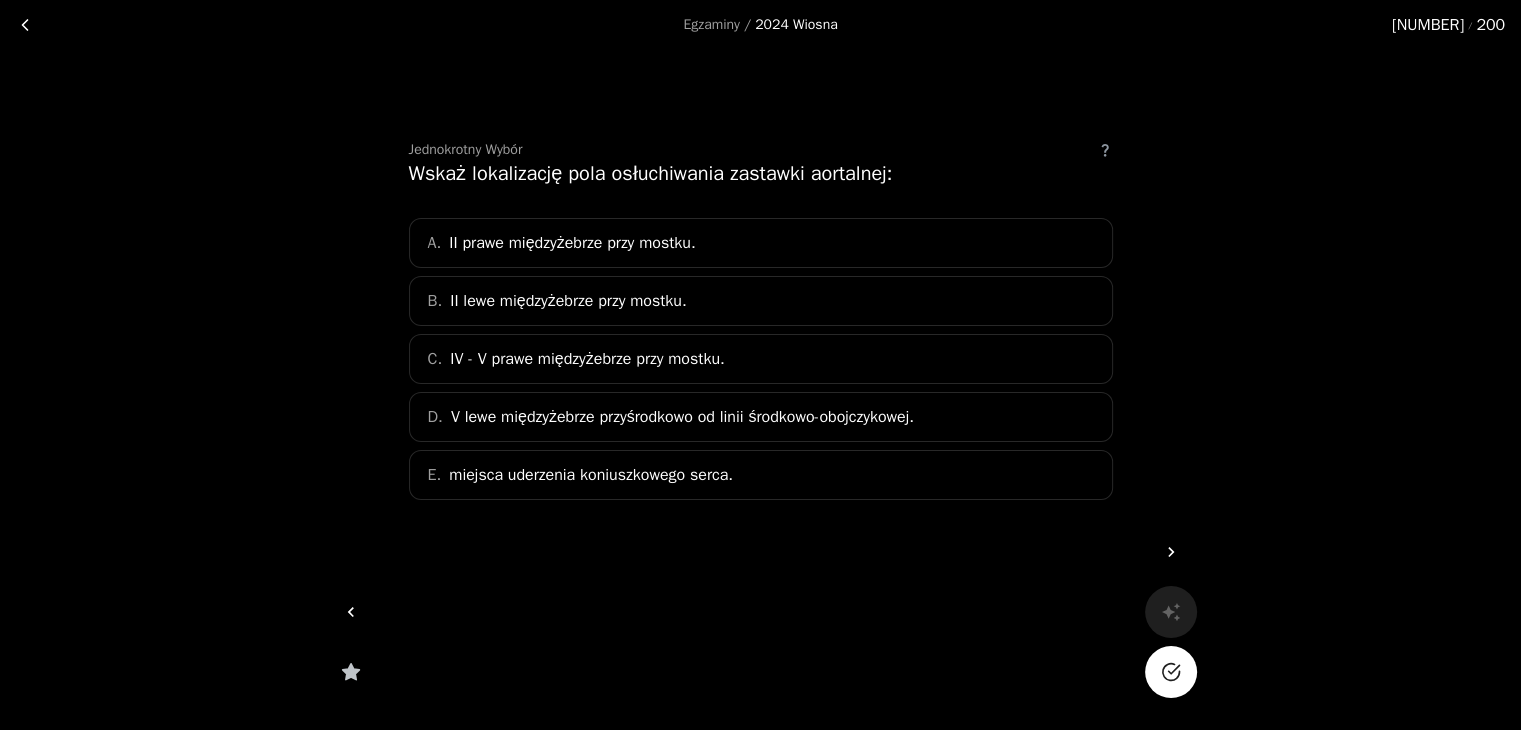 scroll, scrollTop: 0, scrollLeft: 0, axis: both 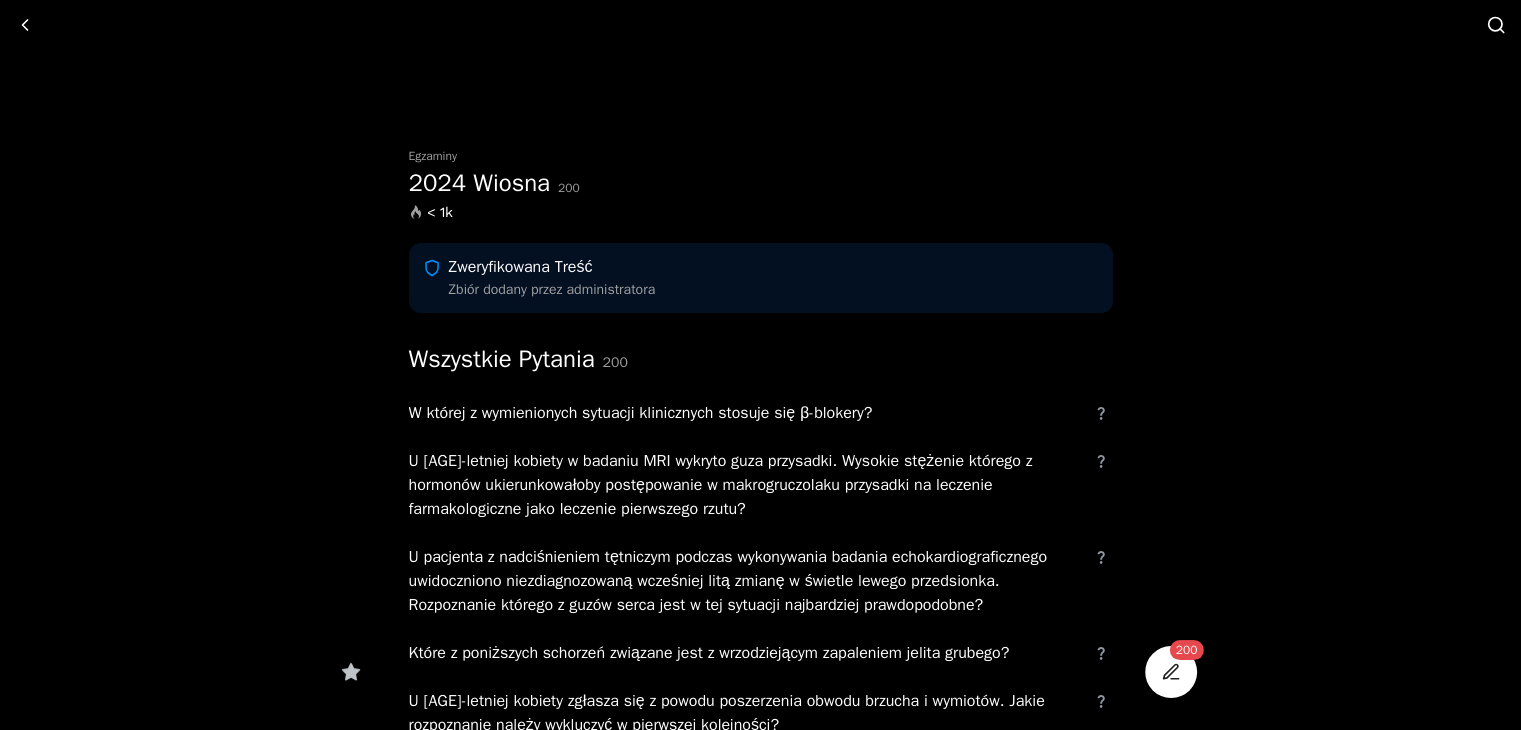 click at bounding box center (25, 25) 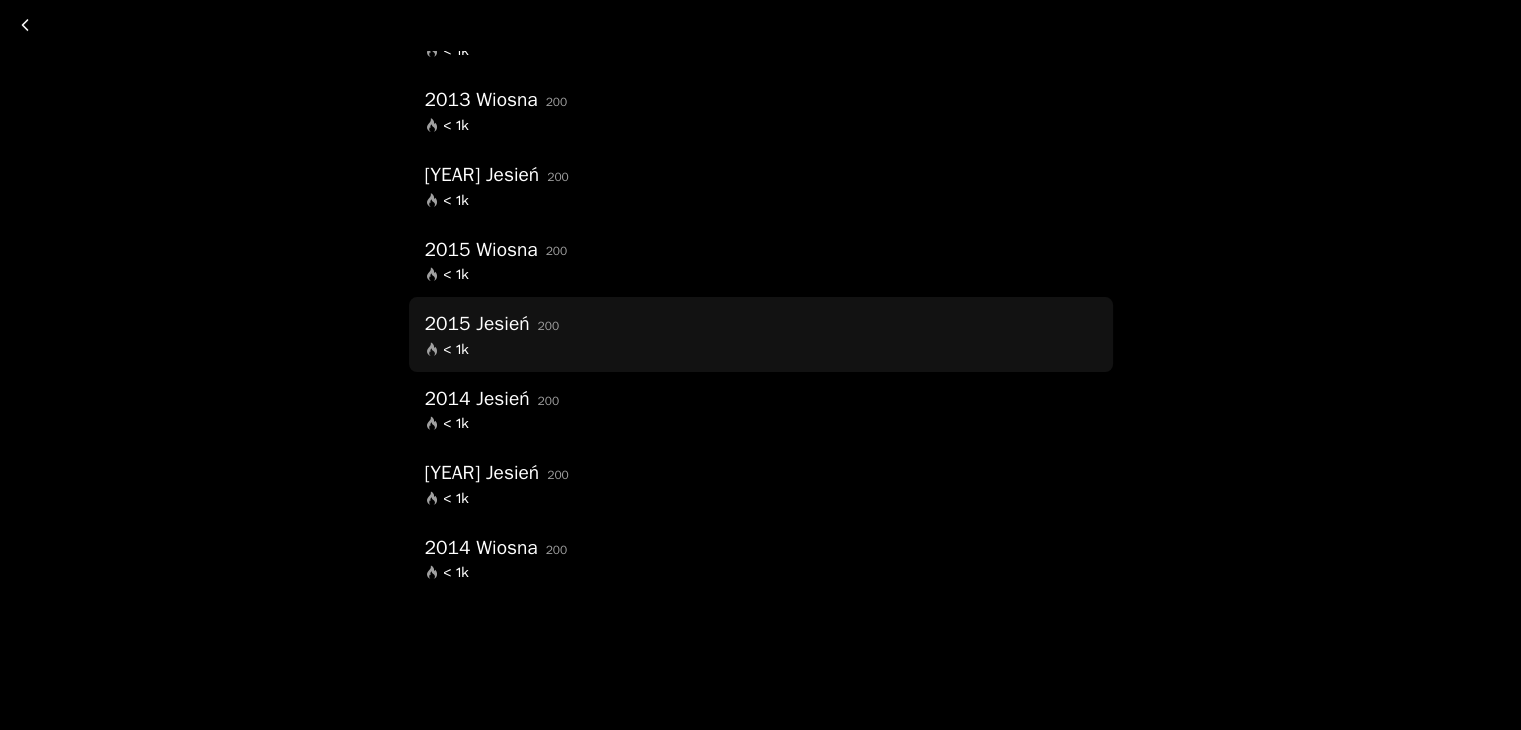 scroll, scrollTop: 576, scrollLeft: 0, axis: vertical 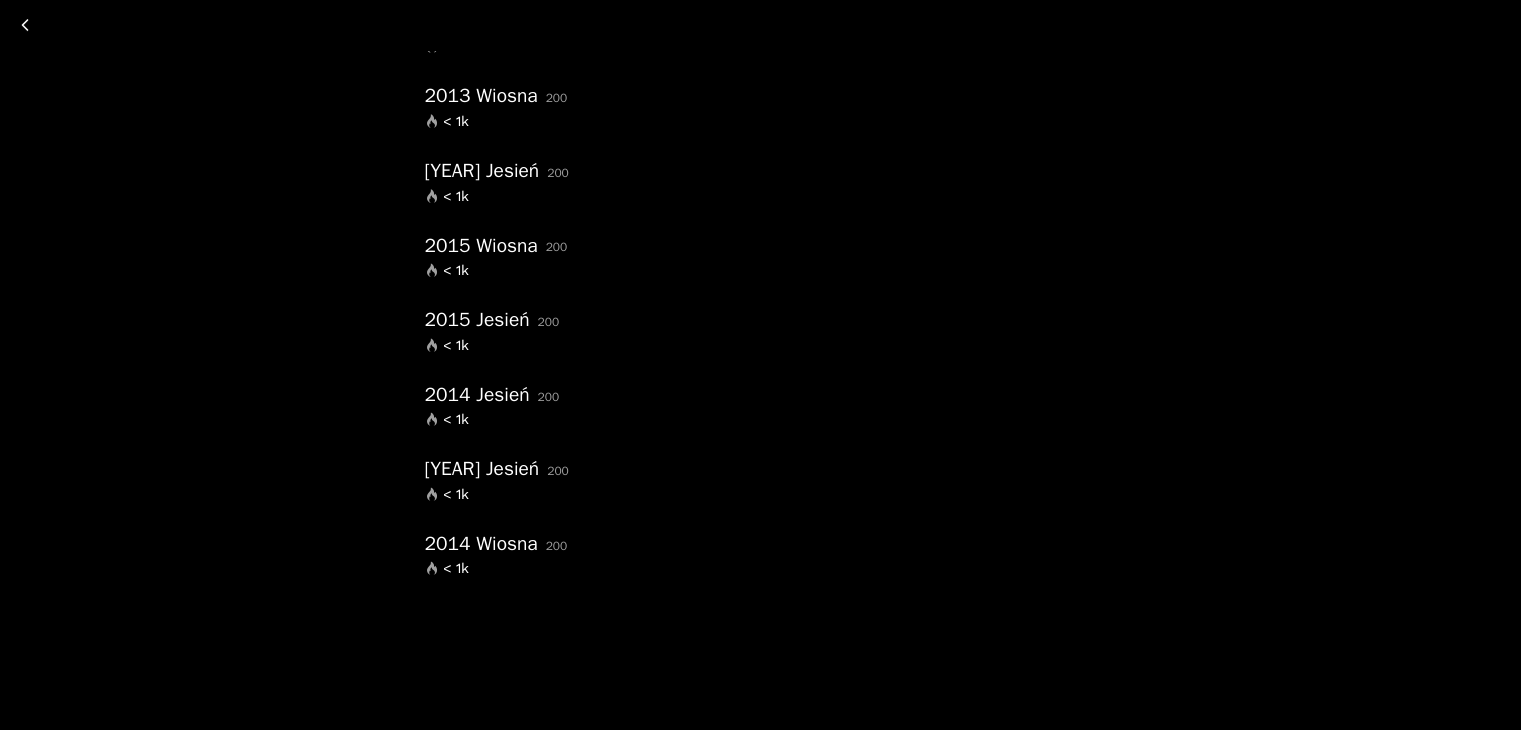 click at bounding box center (25, 25) 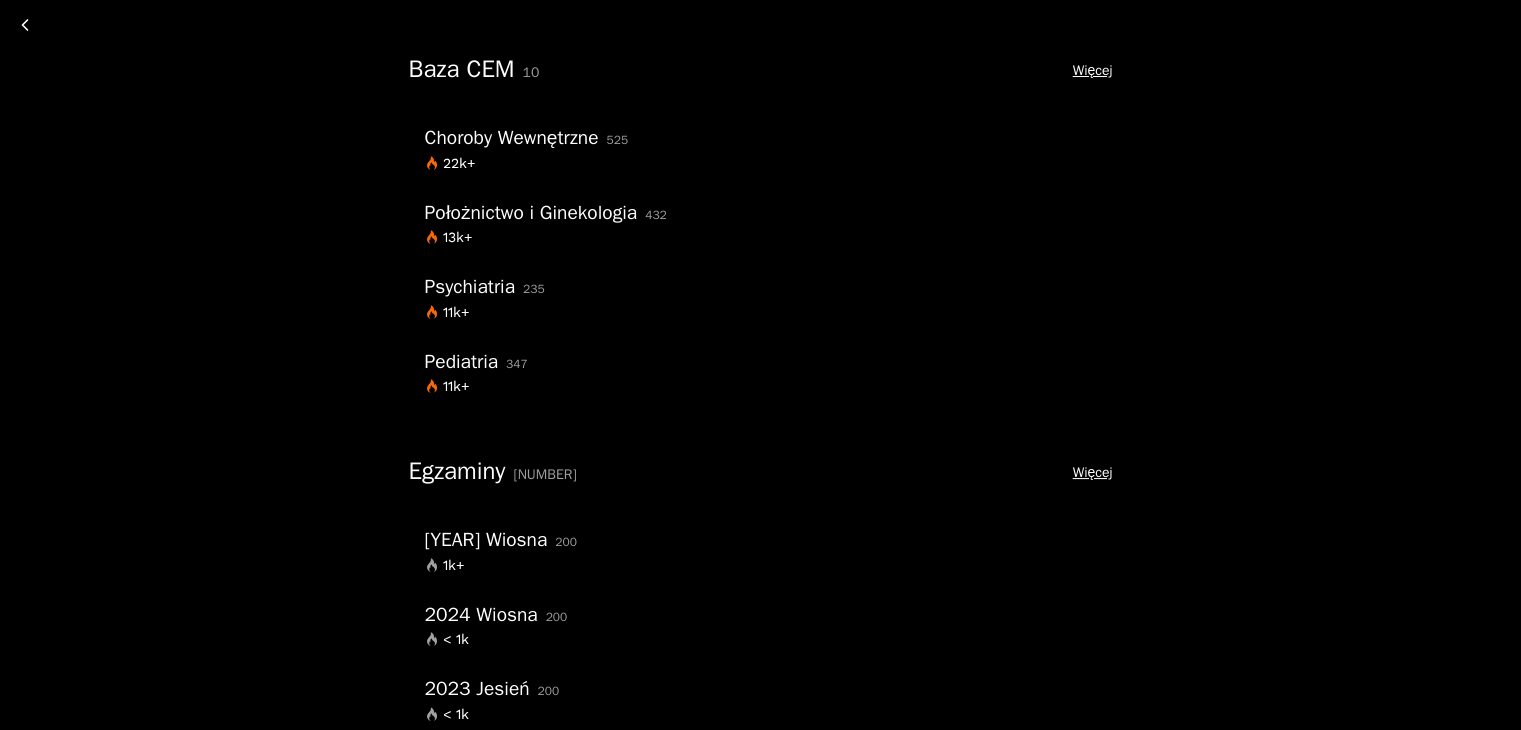 scroll, scrollTop: 200, scrollLeft: 0, axis: vertical 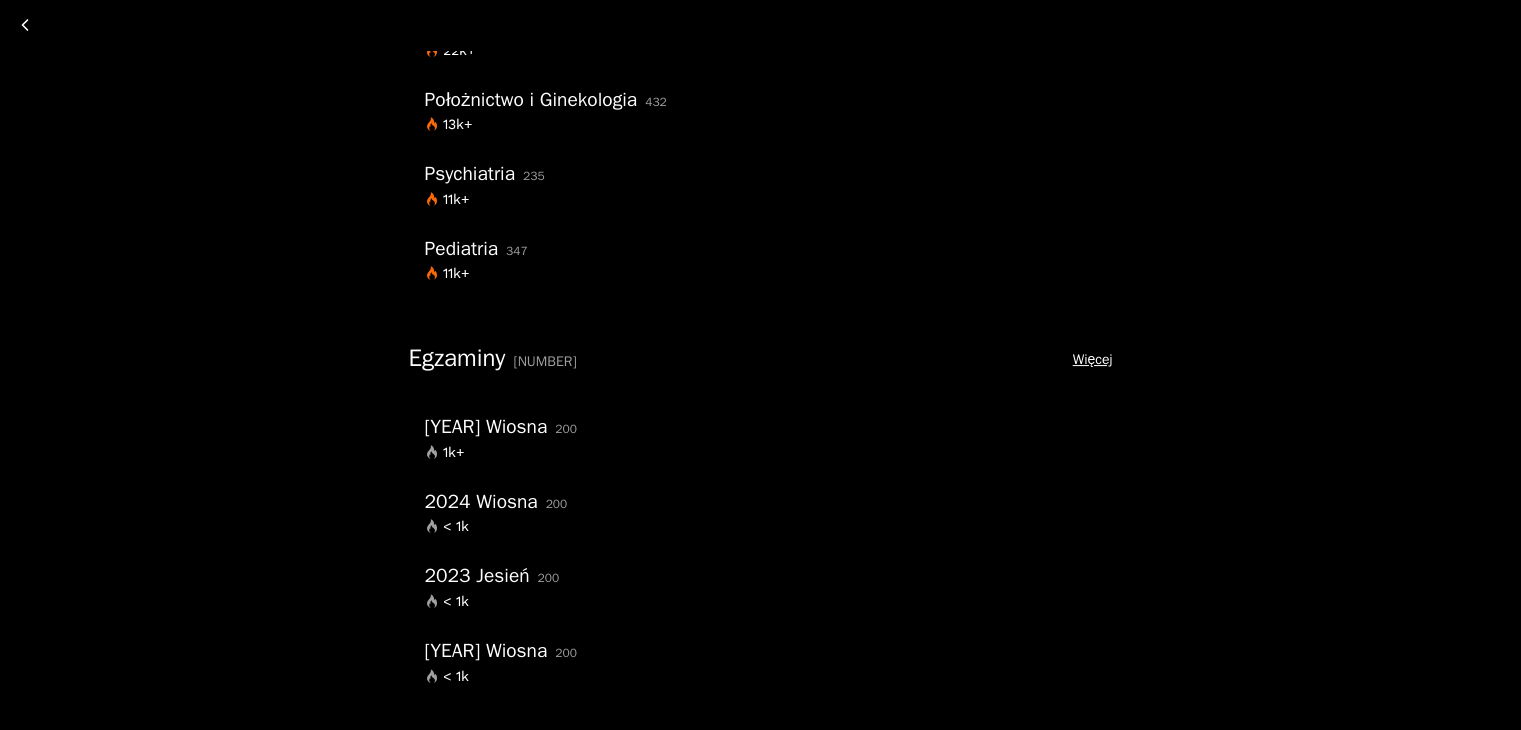 click on "Więcej" at bounding box center (1093, 360) 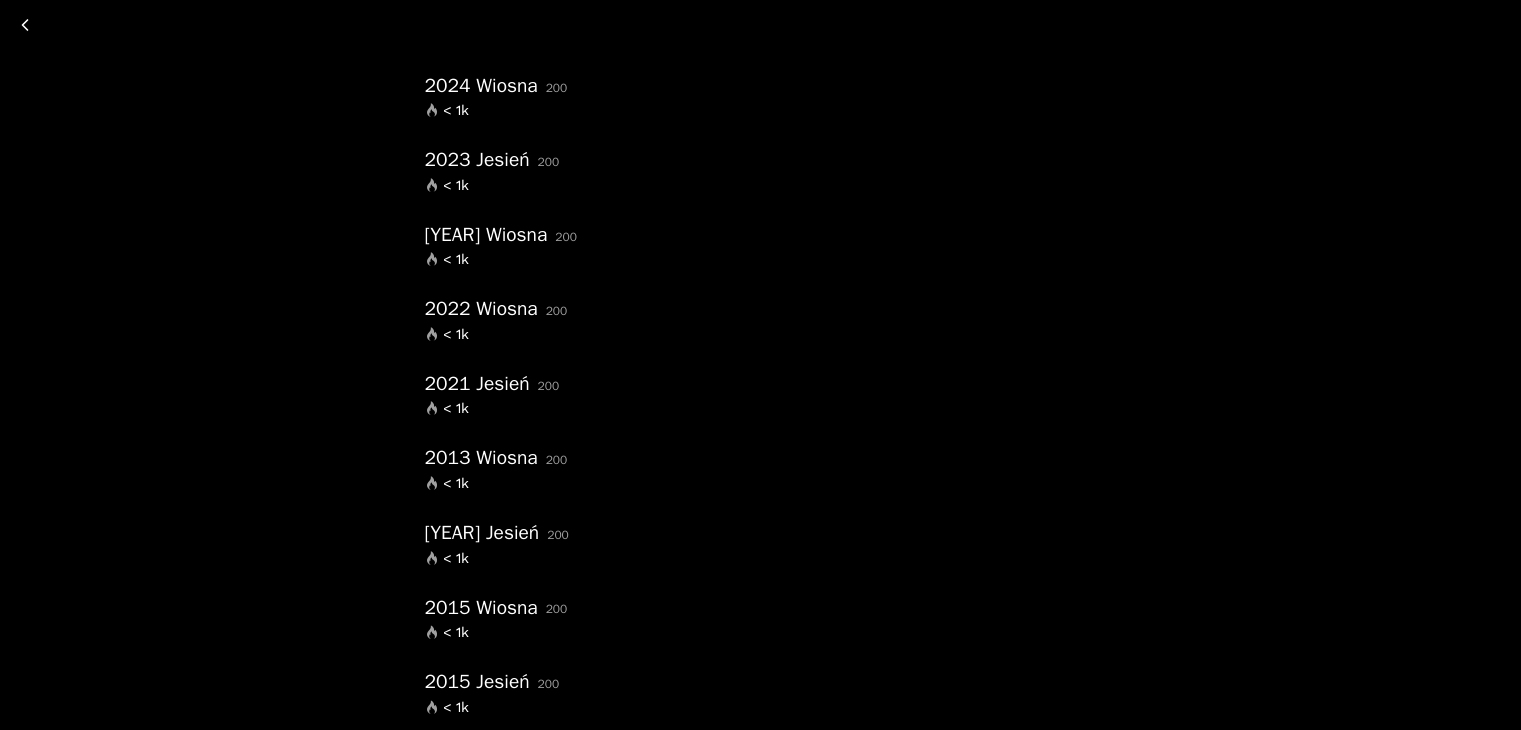 scroll, scrollTop: 0, scrollLeft: 0, axis: both 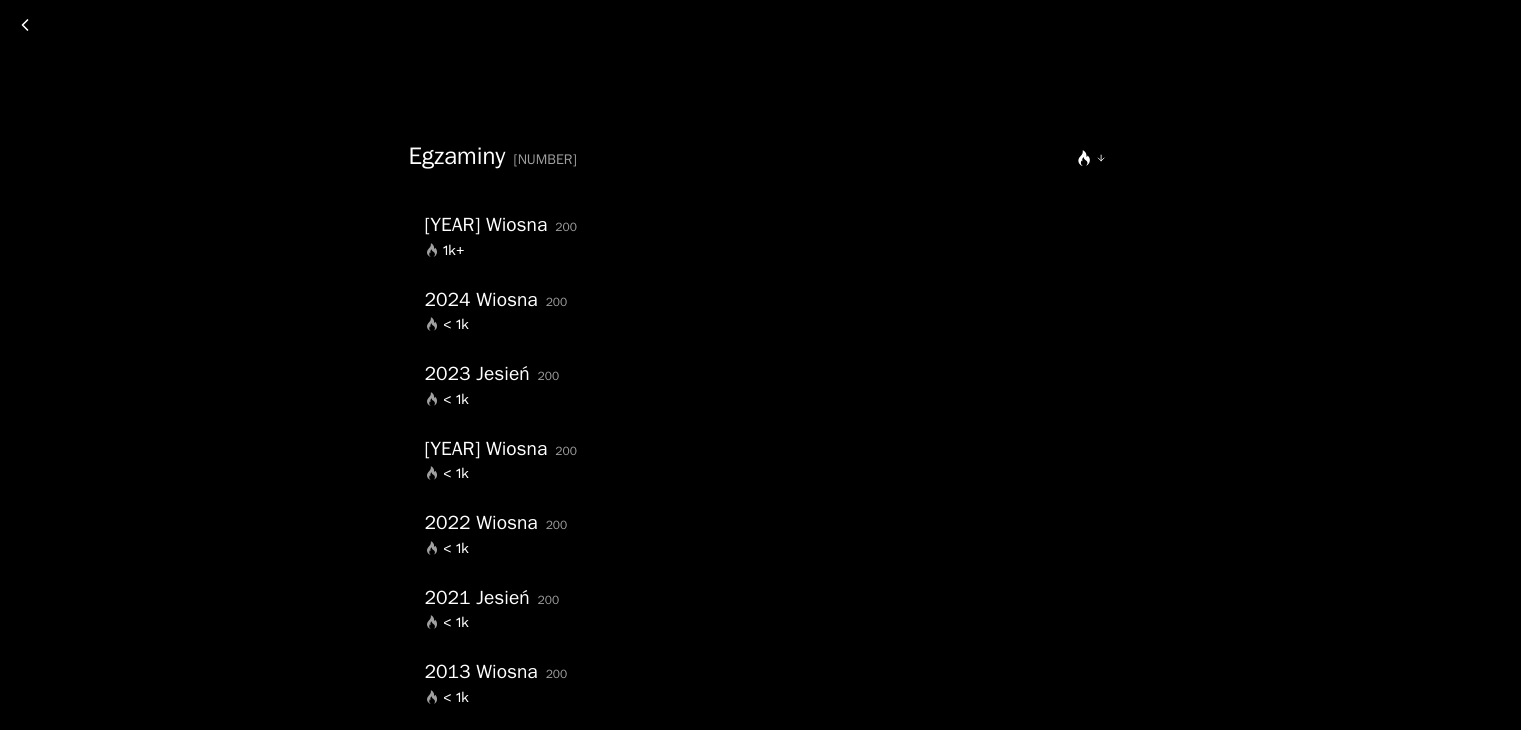 click at bounding box center (1101, 158) 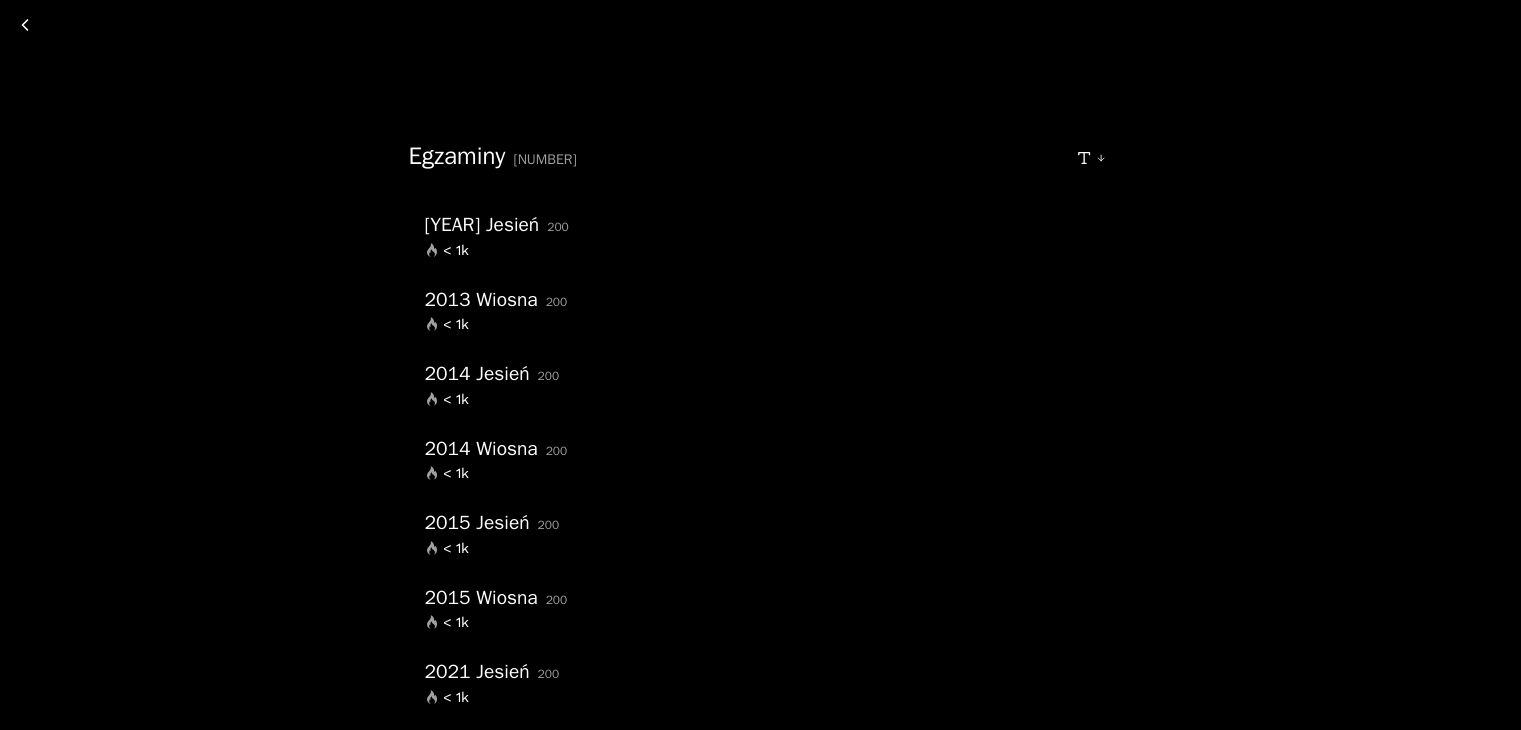 click at bounding box center (25, 25) 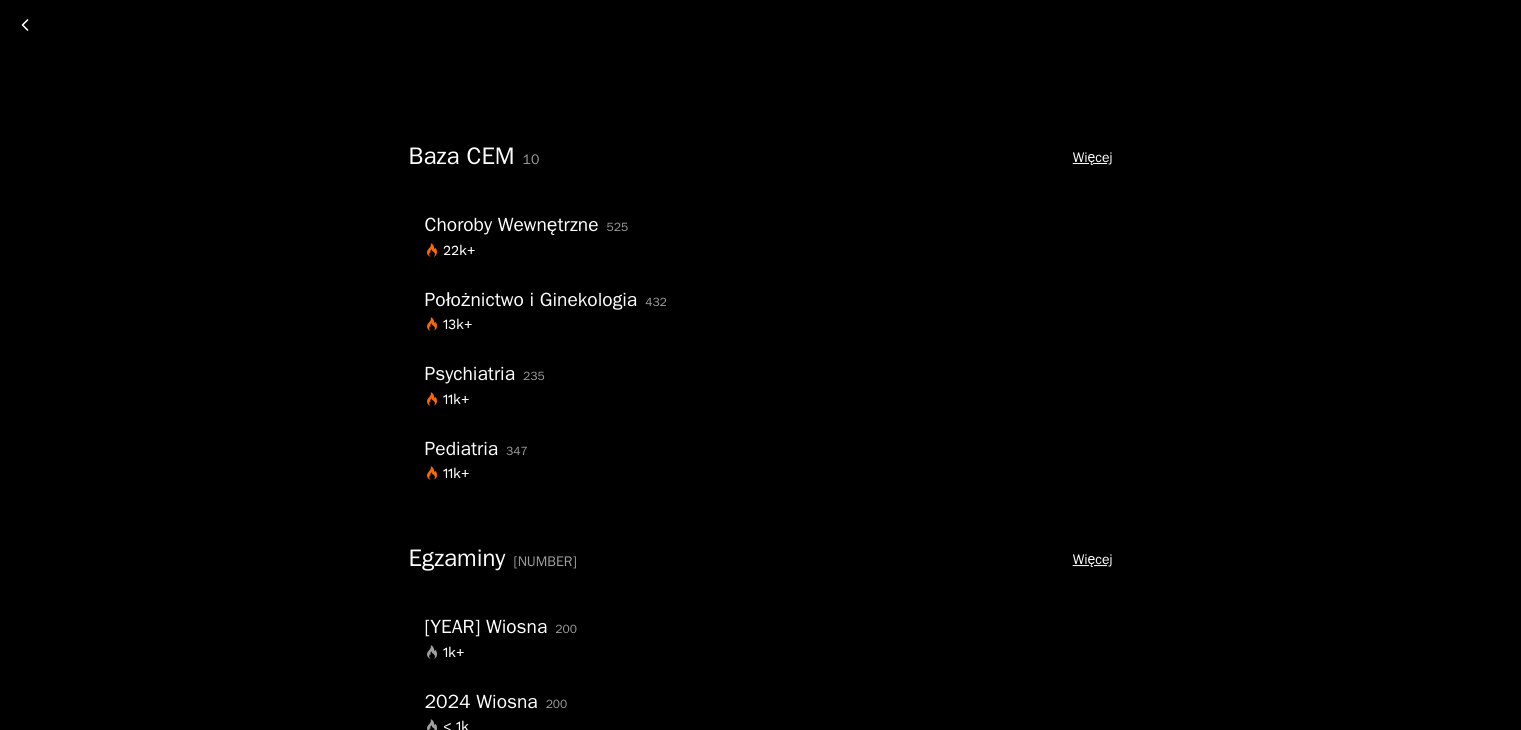 click on "Więcej" at bounding box center (1093, 158) 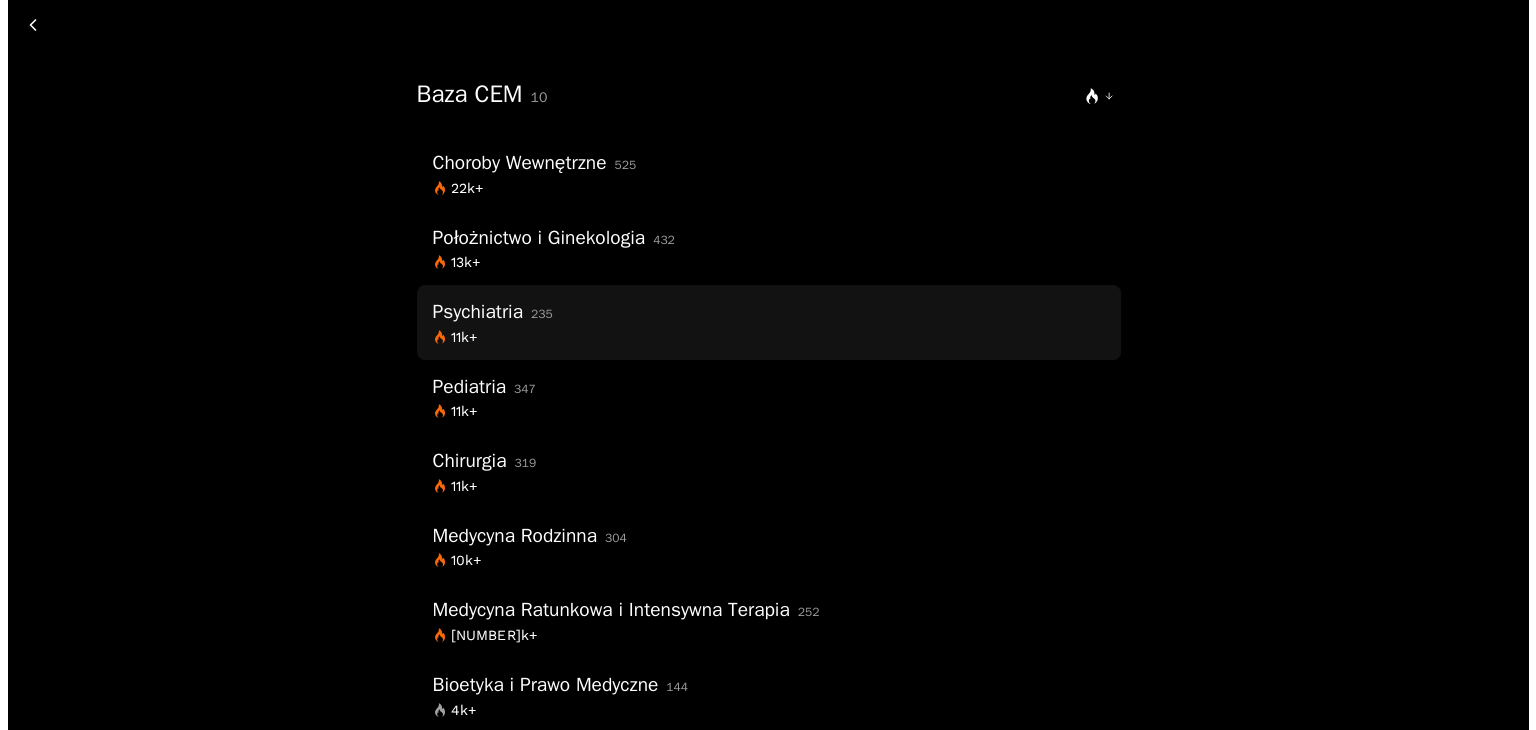 scroll, scrollTop: 0, scrollLeft: 0, axis: both 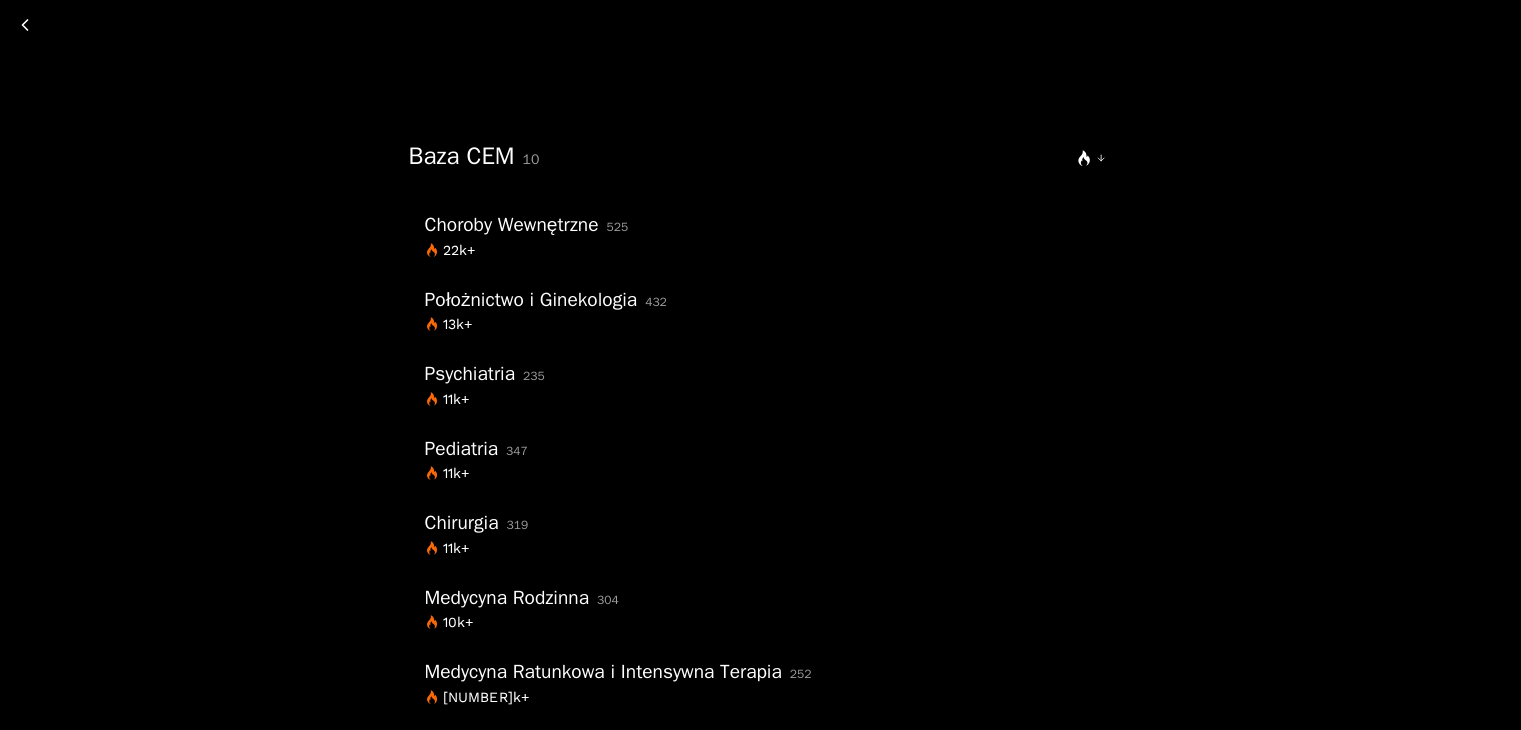 click at bounding box center (25, 25) 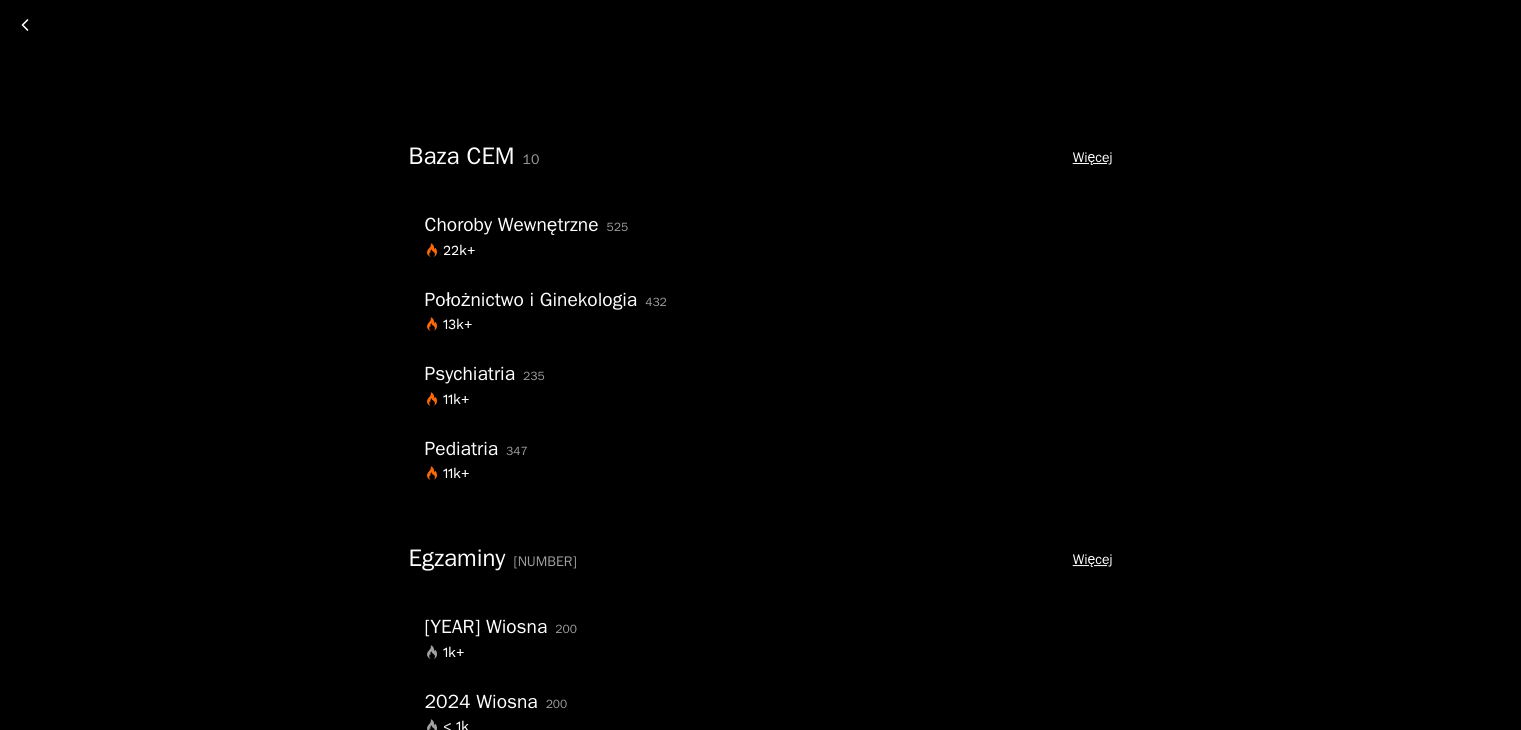 click at bounding box center (25, 25) 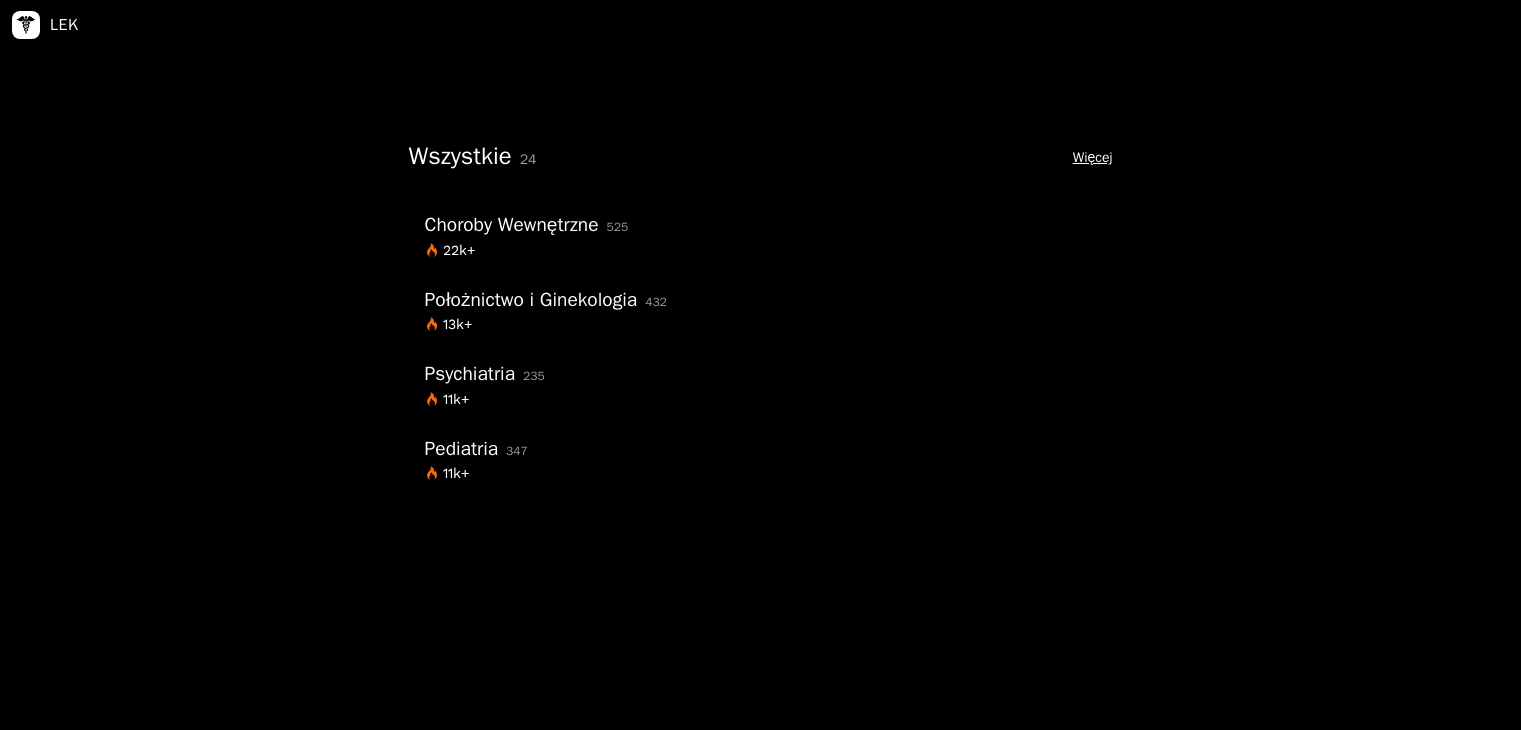 click at bounding box center [26, 25] 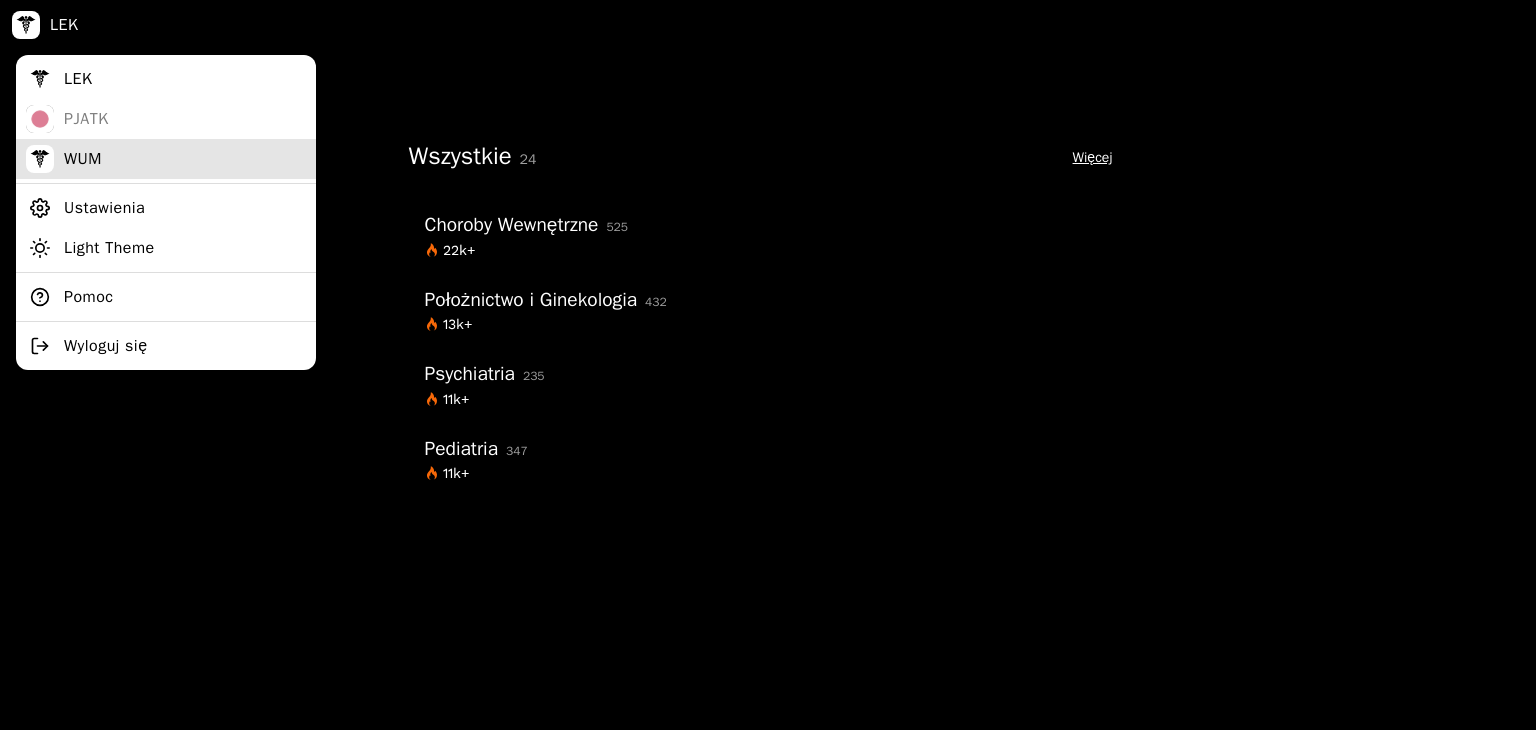 click on "WUM" at bounding box center [166, 159] 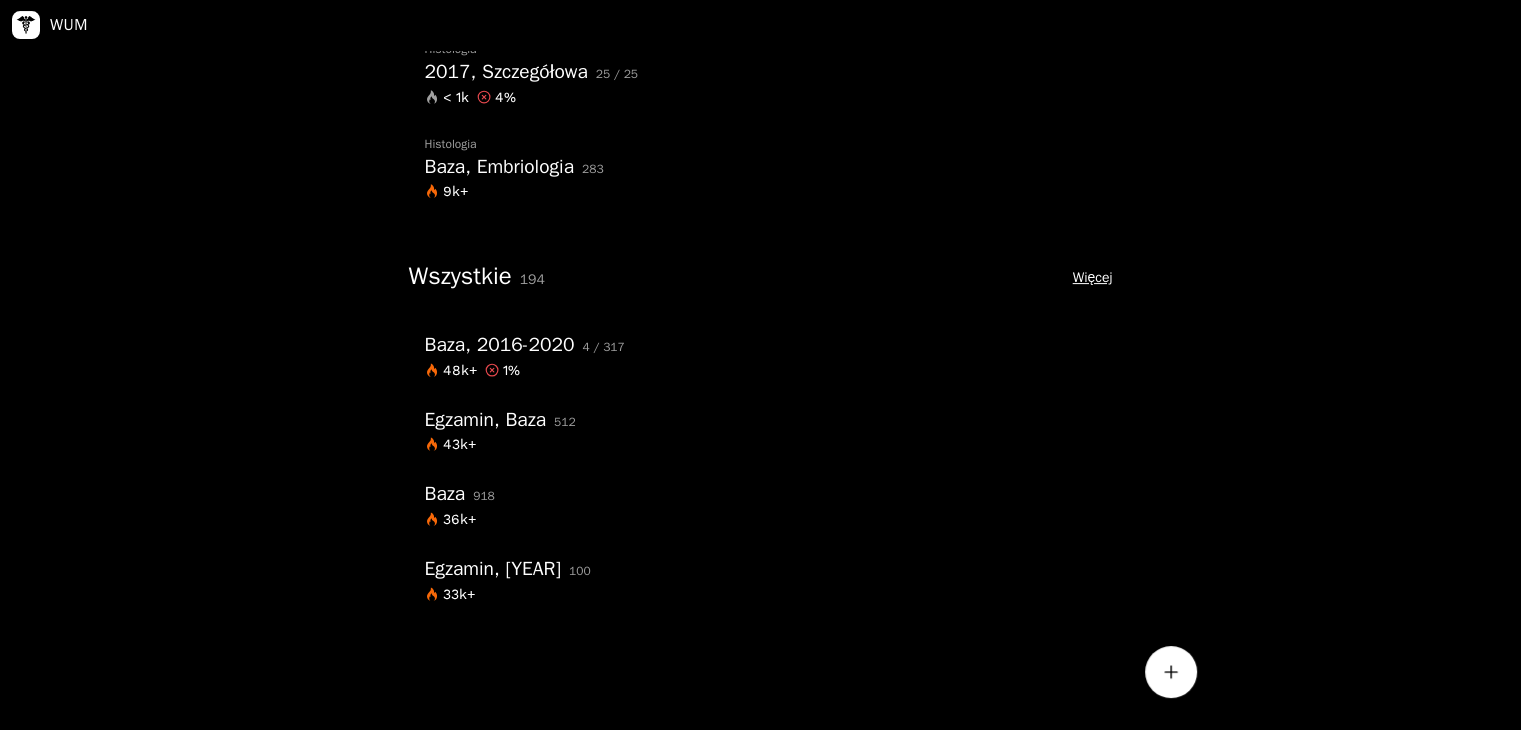 scroll, scrollTop: 0, scrollLeft: 0, axis: both 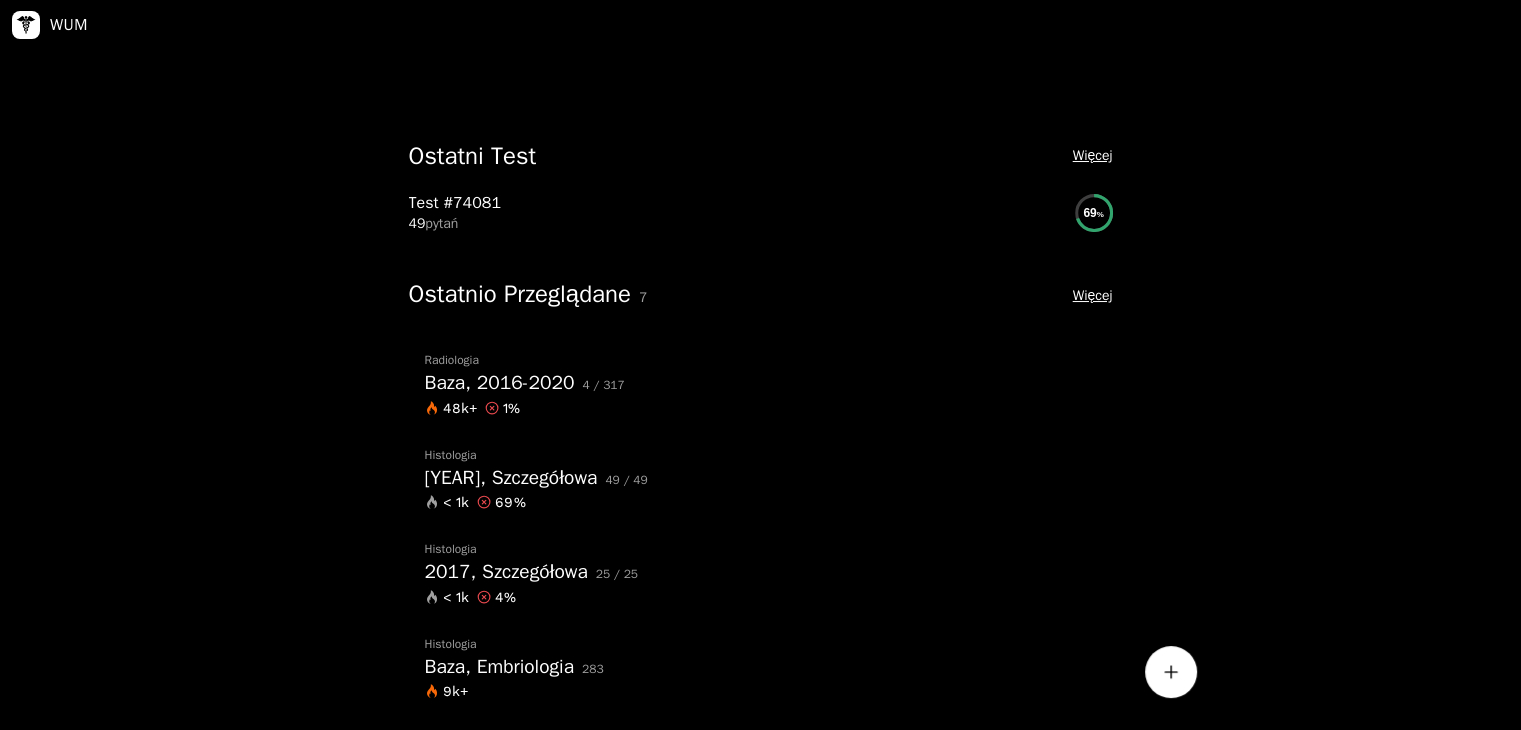 click on "Więcej" at bounding box center [1093, 156] 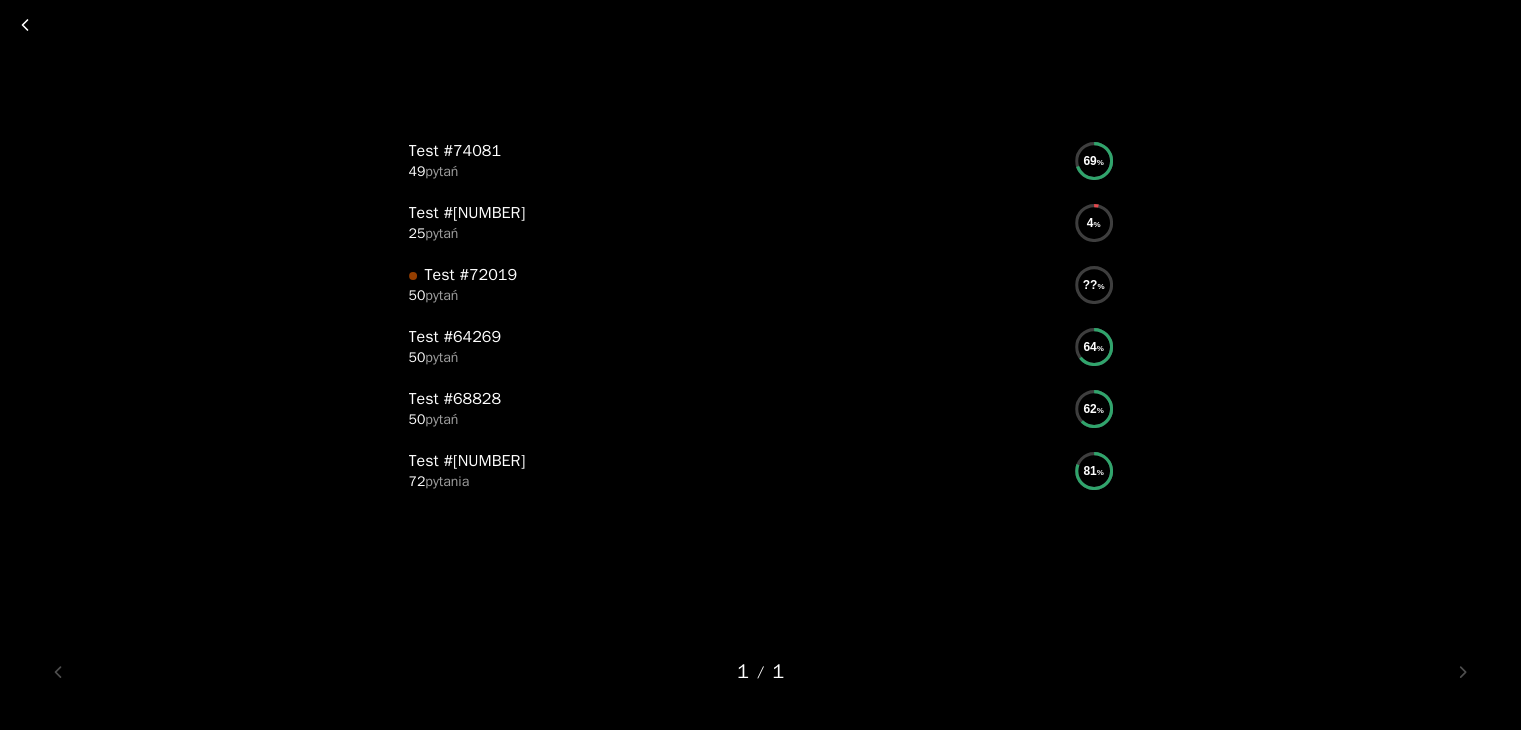 click at bounding box center [25, 25] 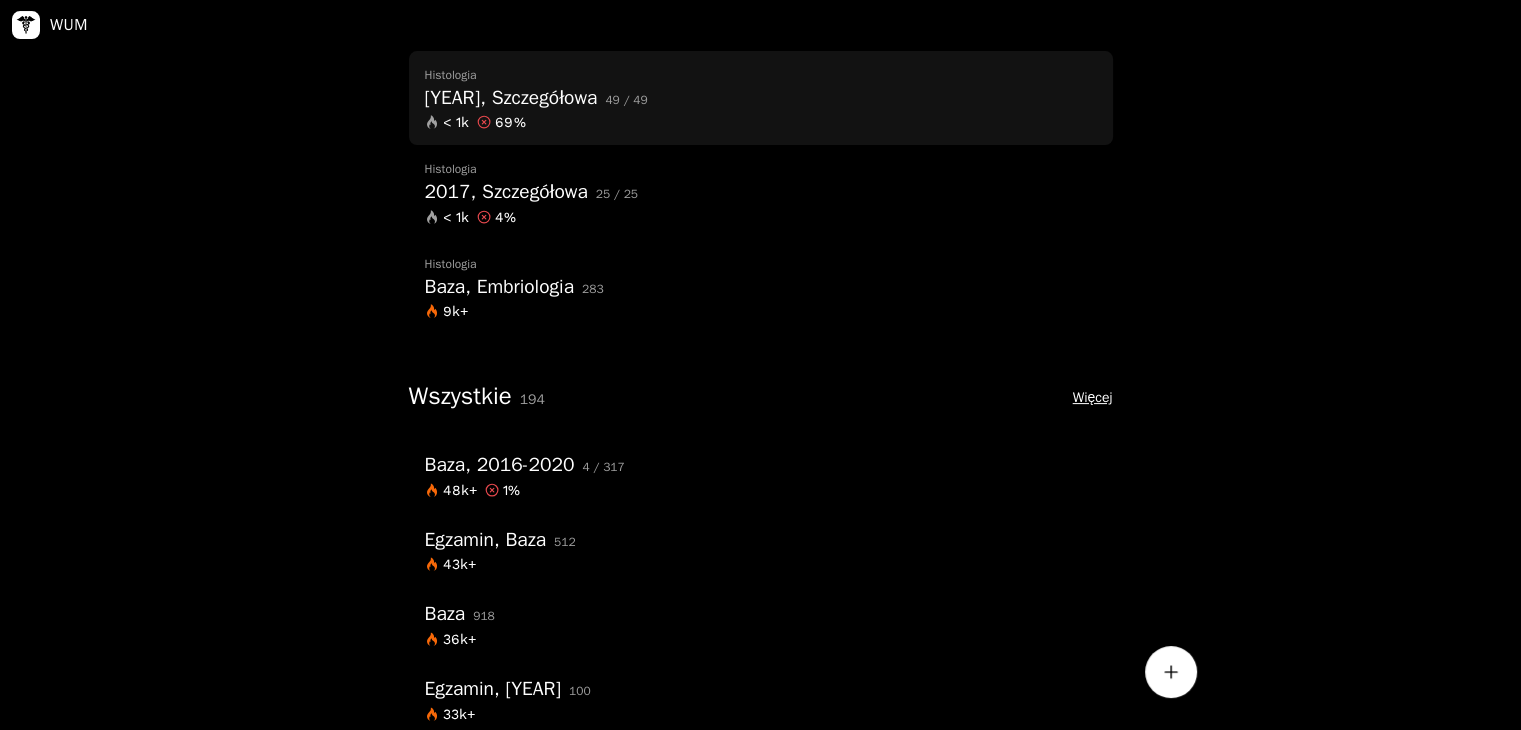 scroll, scrollTop: 500, scrollLeft: 0, axis: vertical 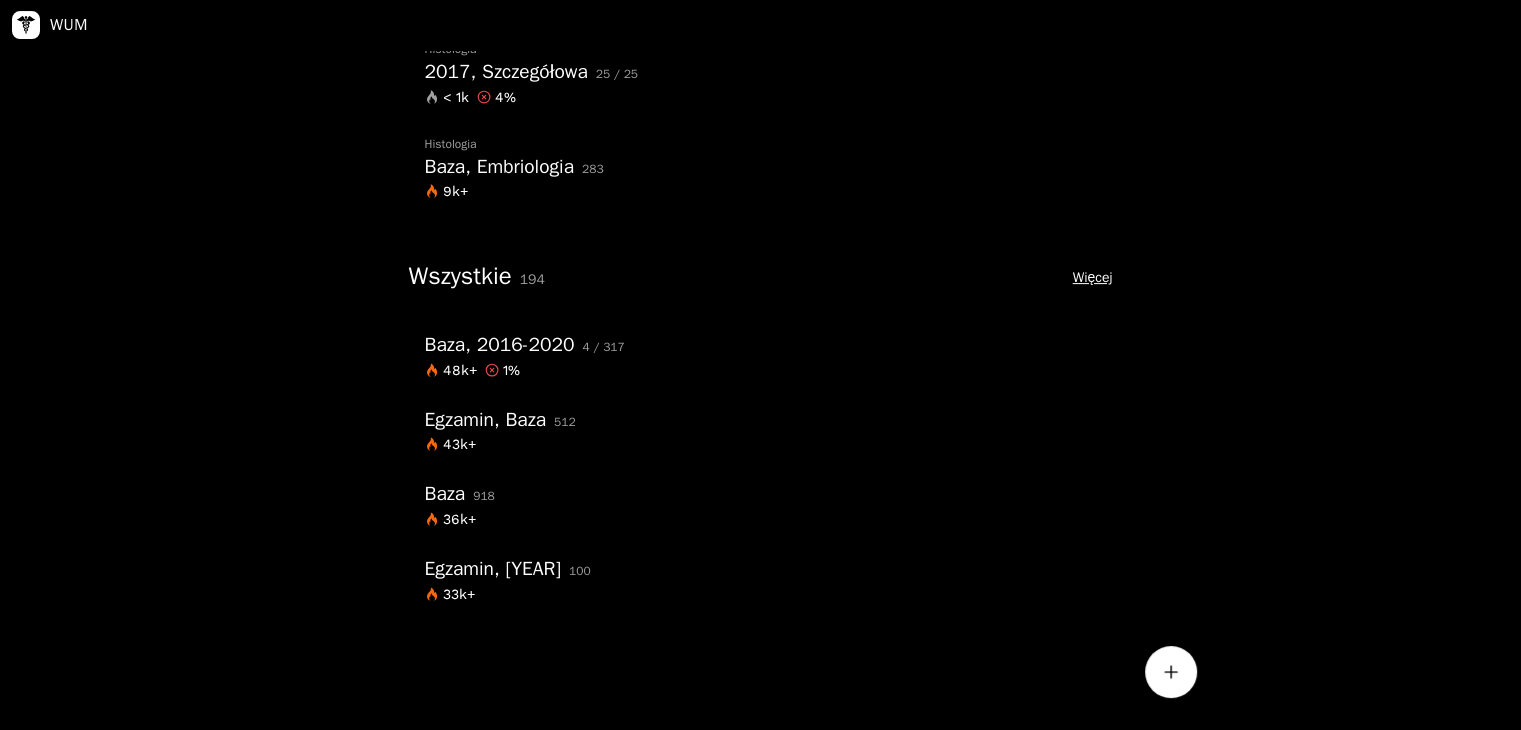 click on "Więcej" at bounding box center (1093, 278) 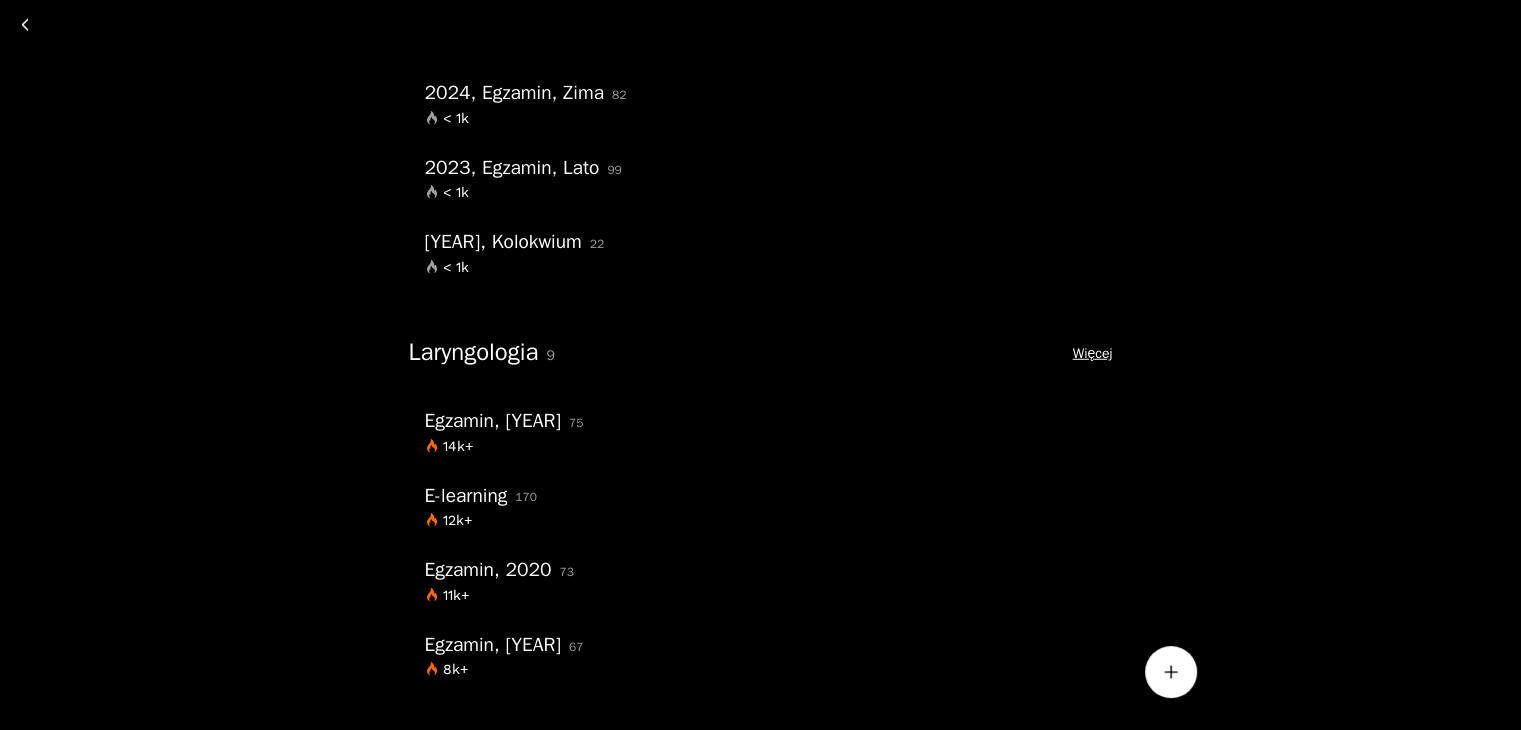 scroll, scrollTop: 5500, scrollLeft: 0, axis: vertical 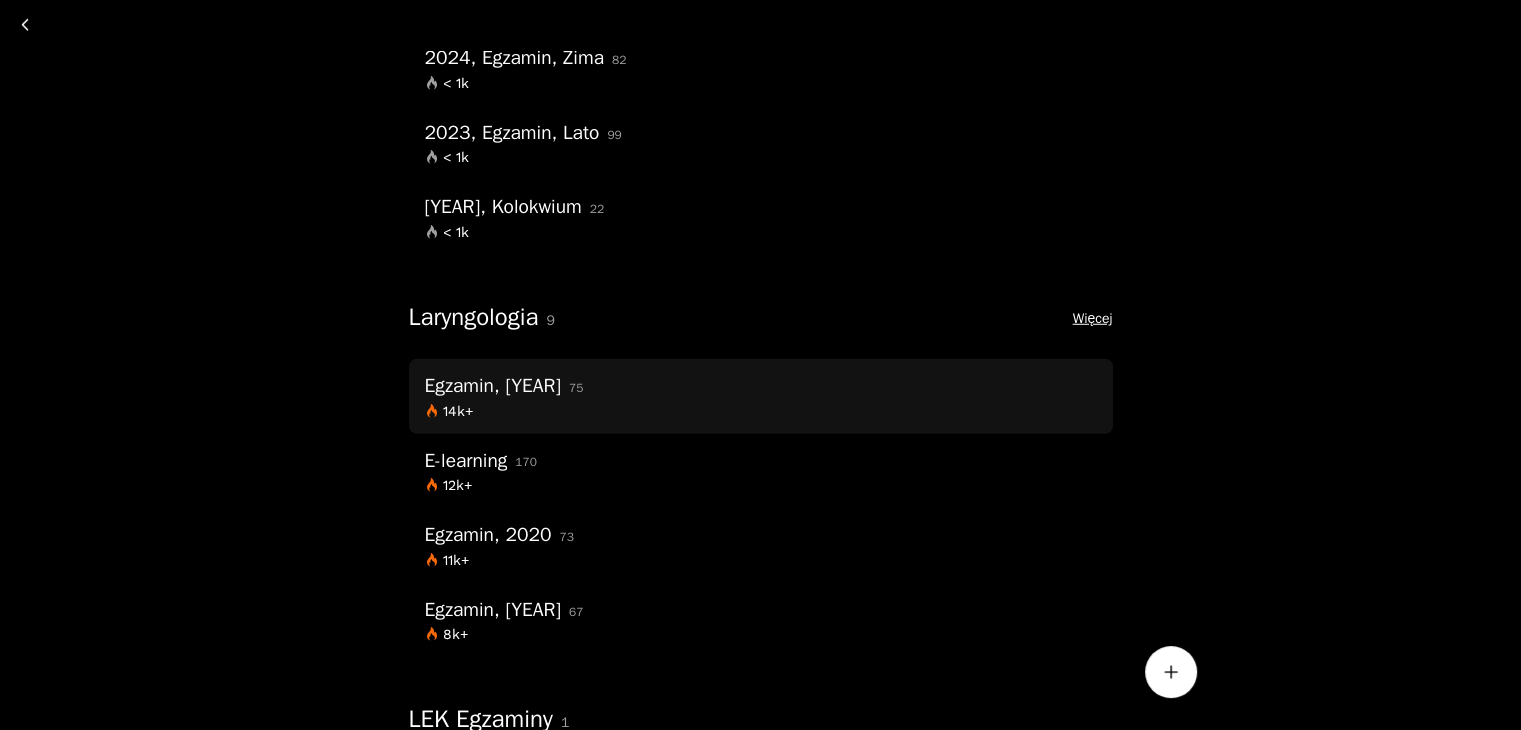 click on "14k+" at bounding box center (761, 411) 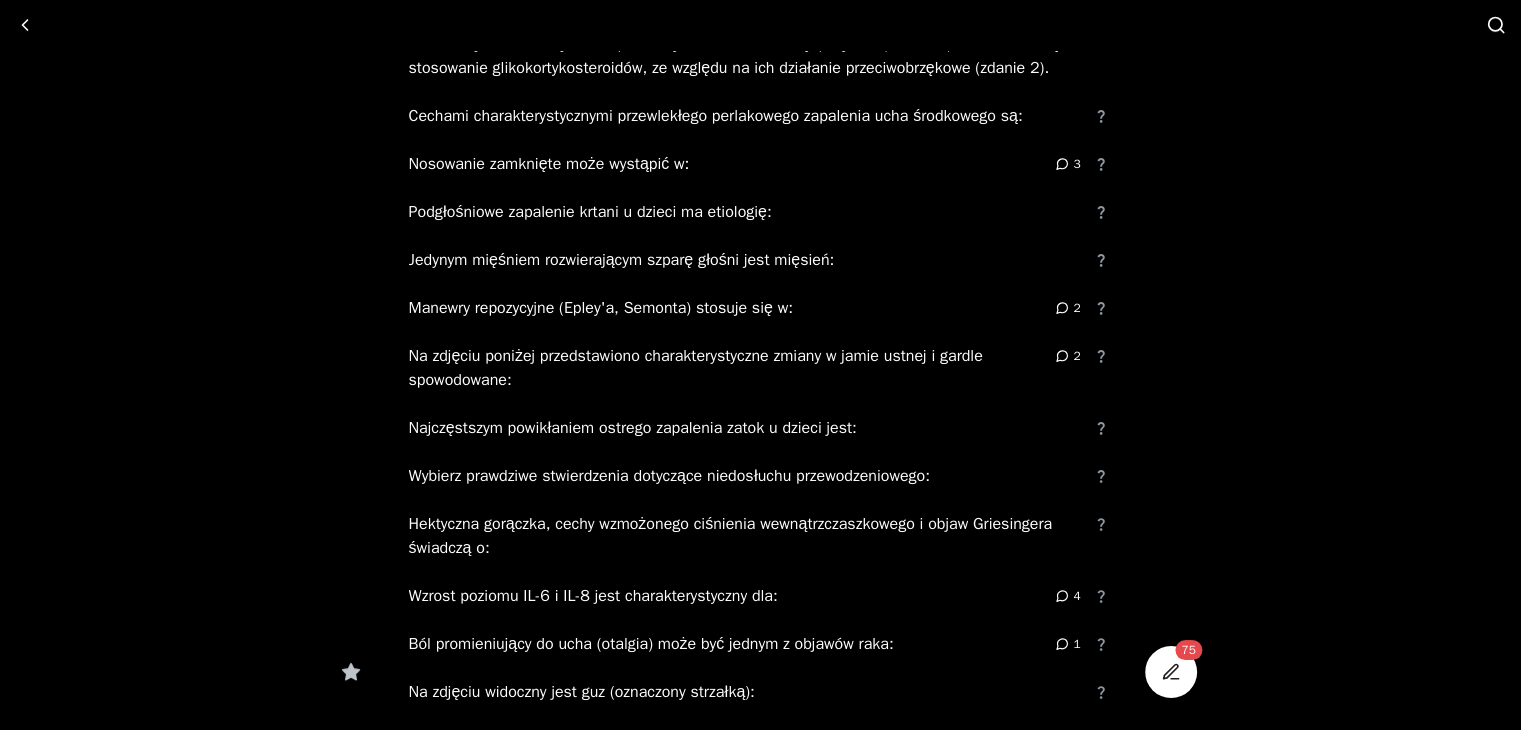 scroll, scrollTop: 500, scrollLeft: 0, axis: vertical 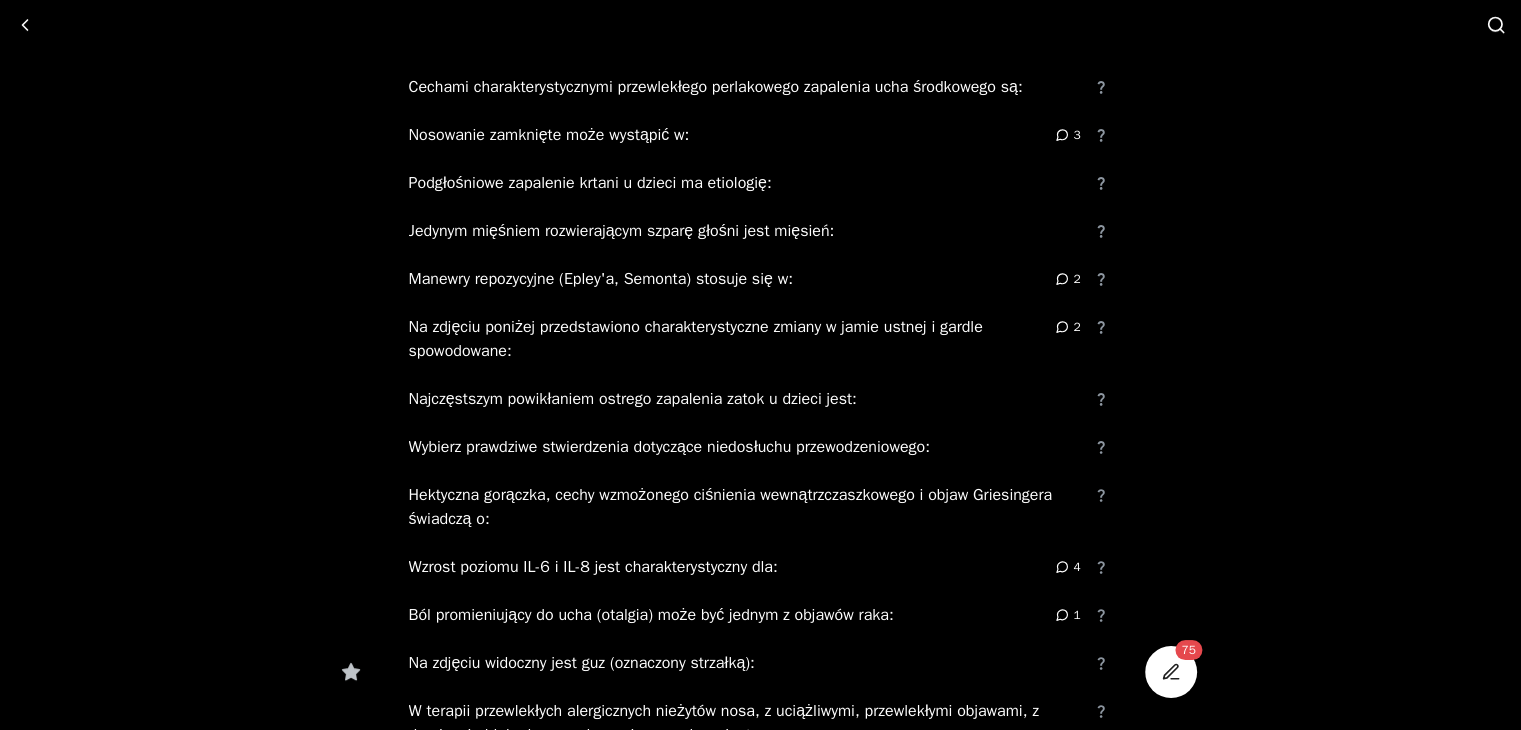 click at bounding box center [25, 25] 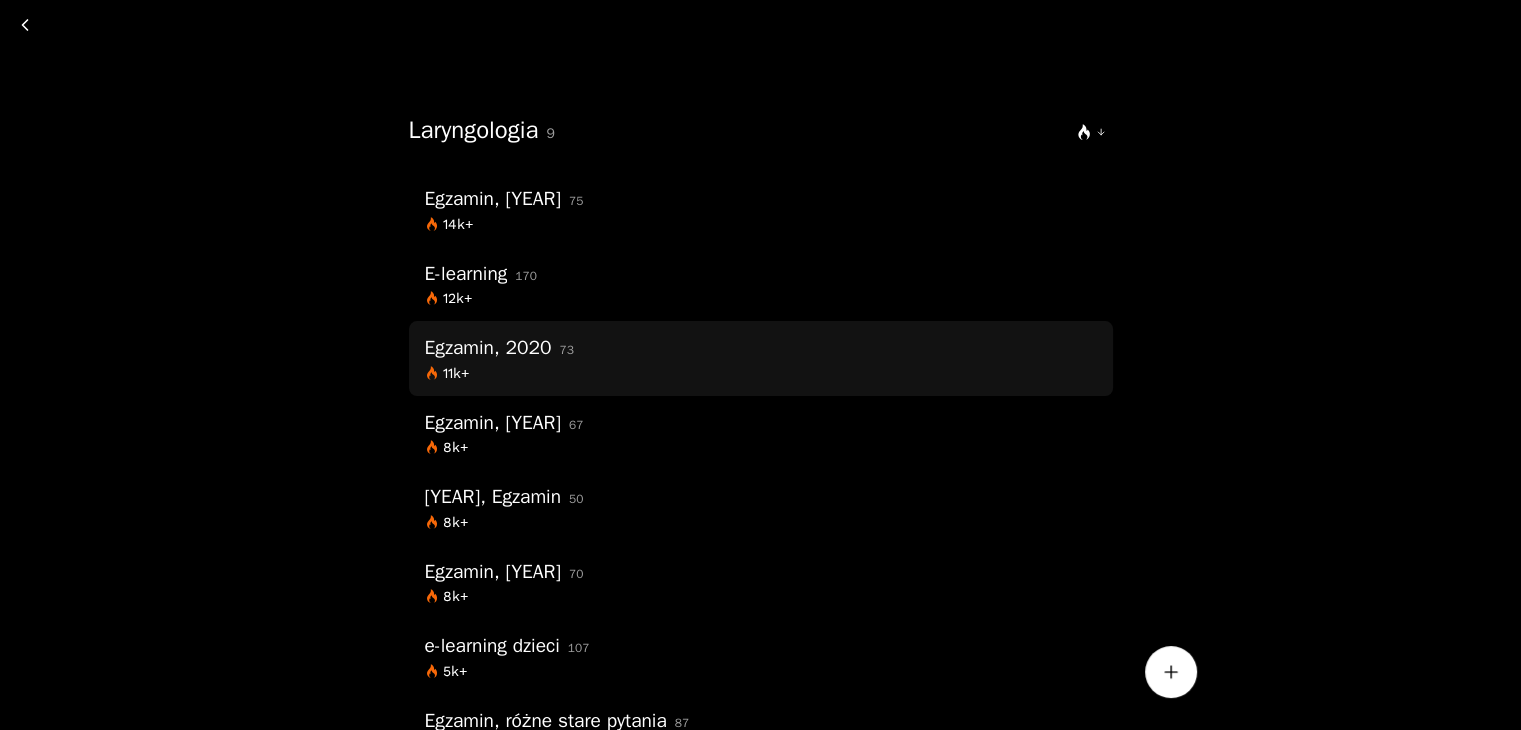 scroll, scrollTop: 0, scrollLeft: 0, axis: both 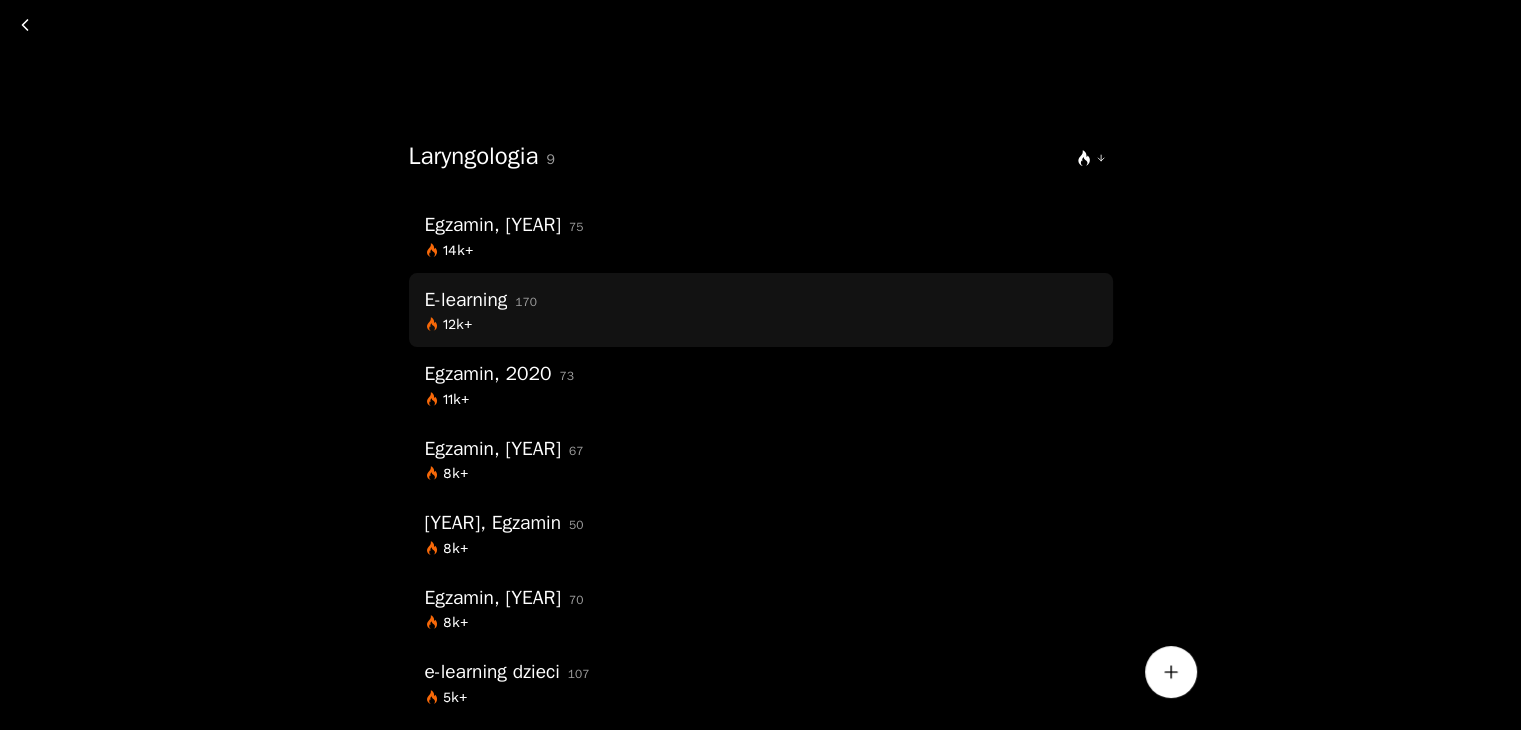 click on "12k+" at bounding box center (761, 324) 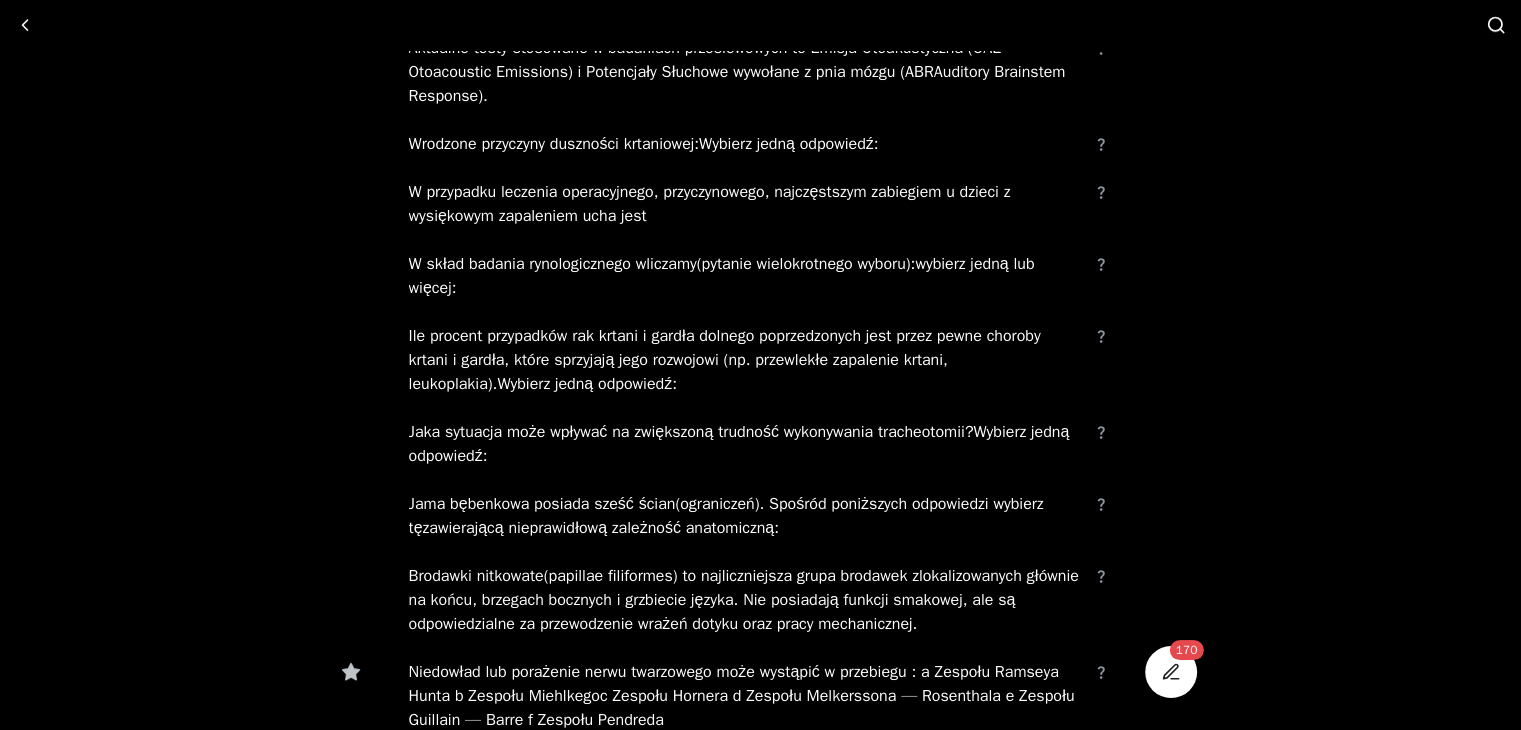scroll, scrollTop: 900, scrollLeft: 0, axis: vertical 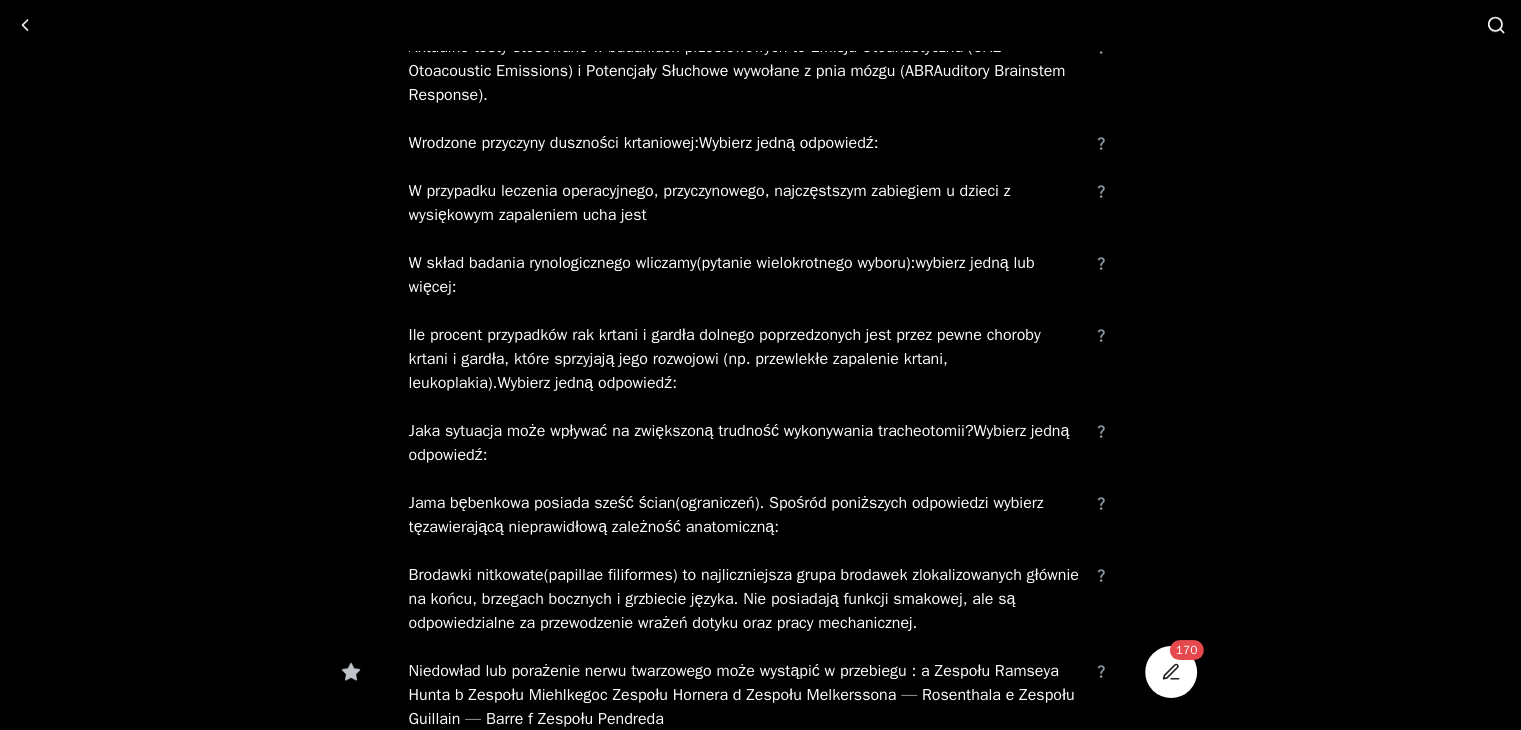 click at bounding box center (25, 25) 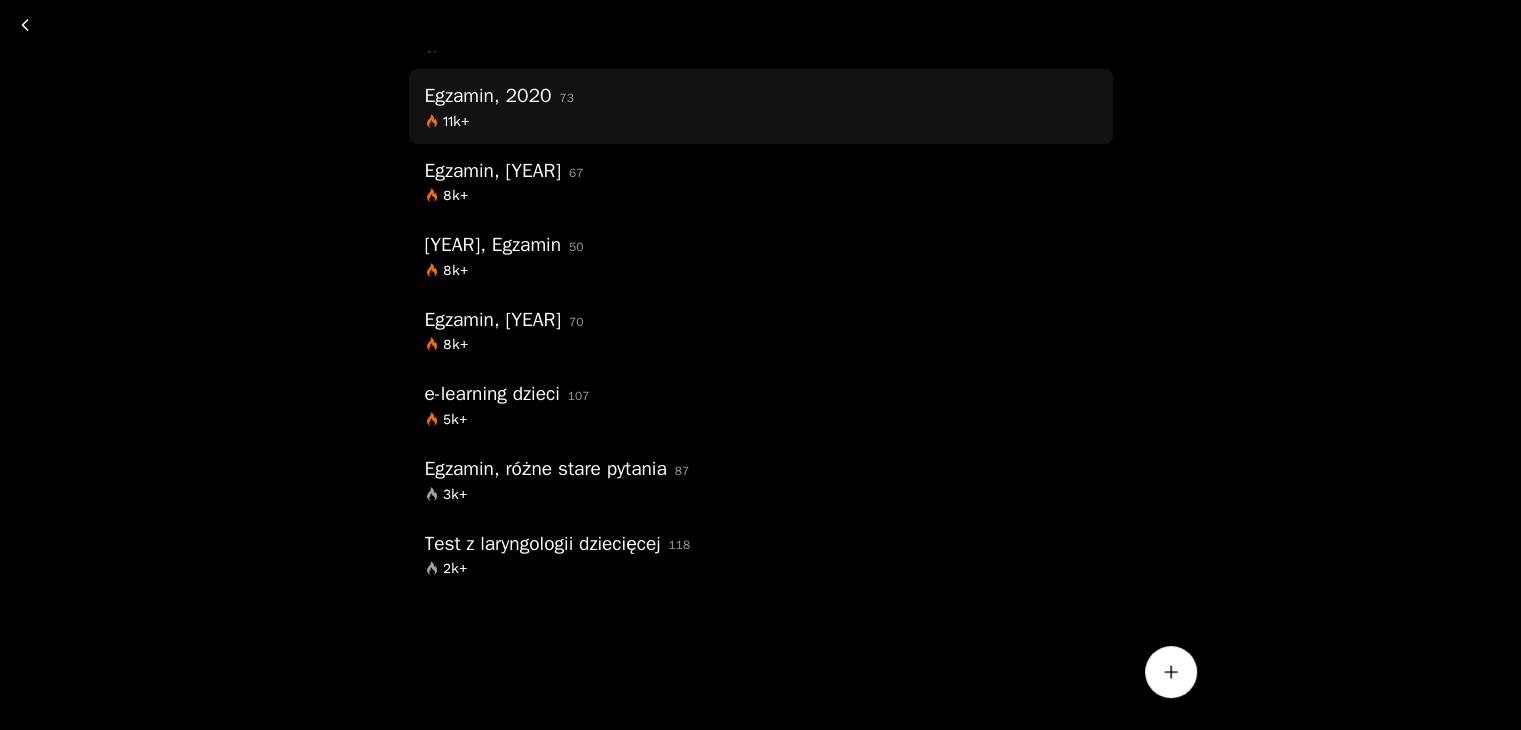 click on "11k+" at bounding box center [761, 121] 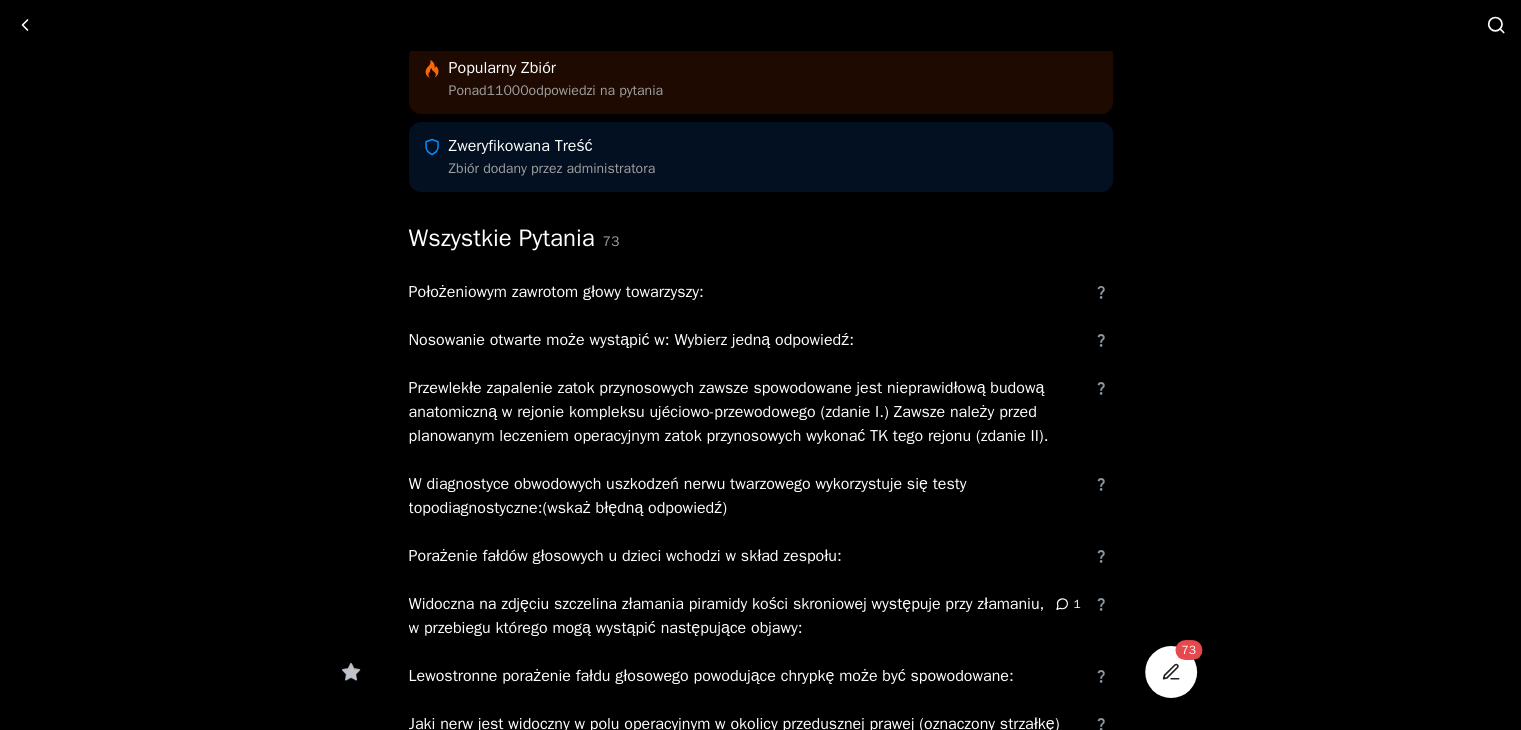 scroll, scrollTop: 200, scrollLeft: 0, axis: vertical 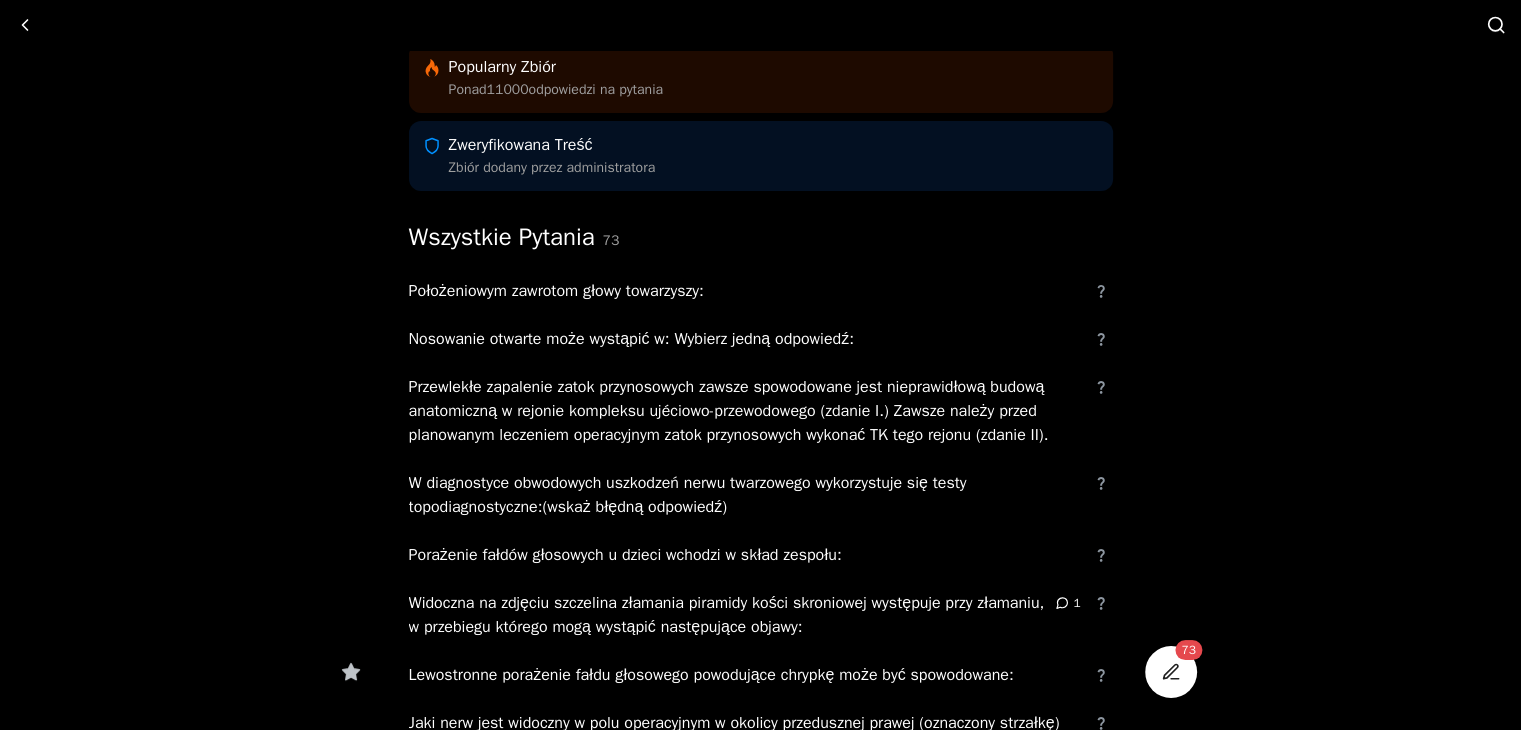 click on "Położeniowym zawrotom głowy towarzyszy:" at bounding box center (745, 291) 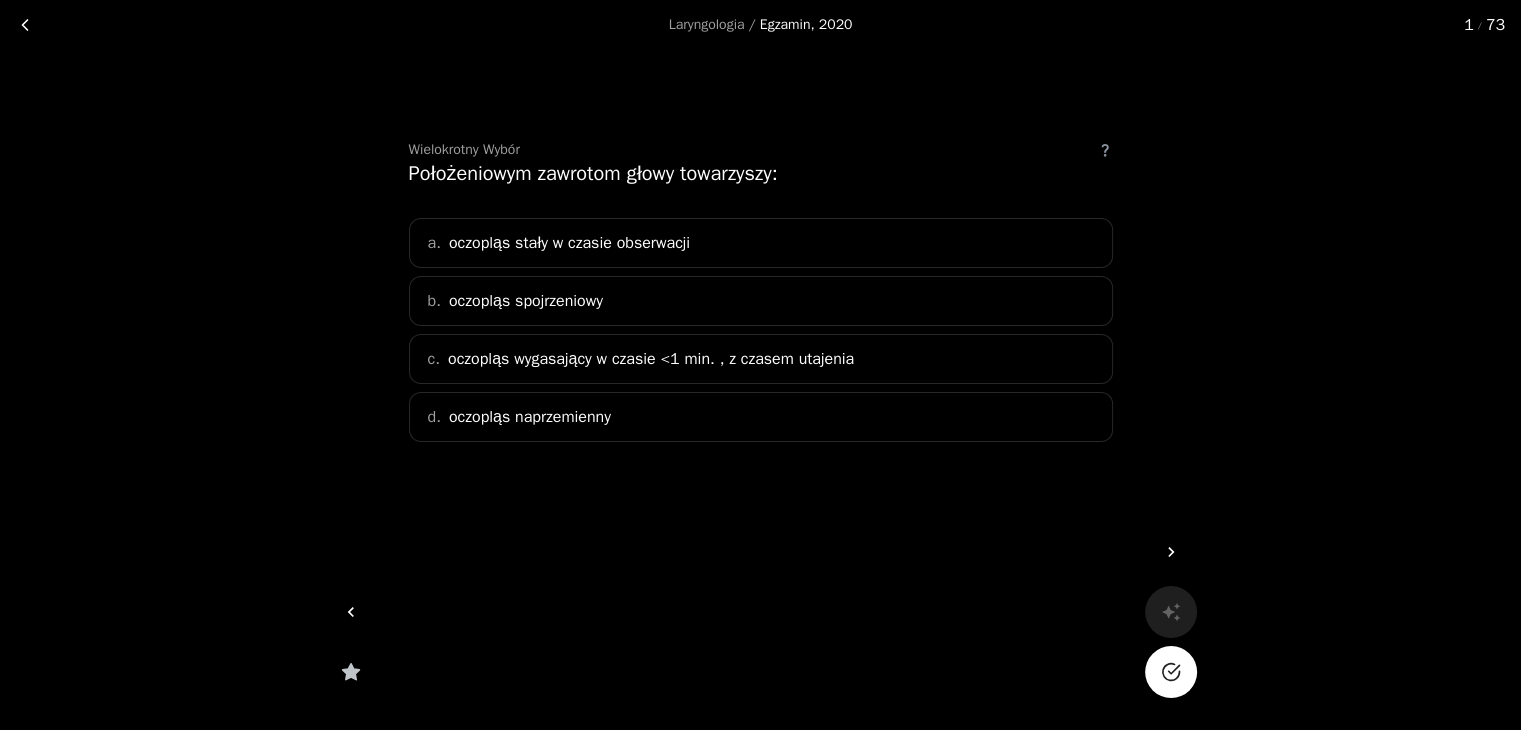 click at bounding box center (25, 25) 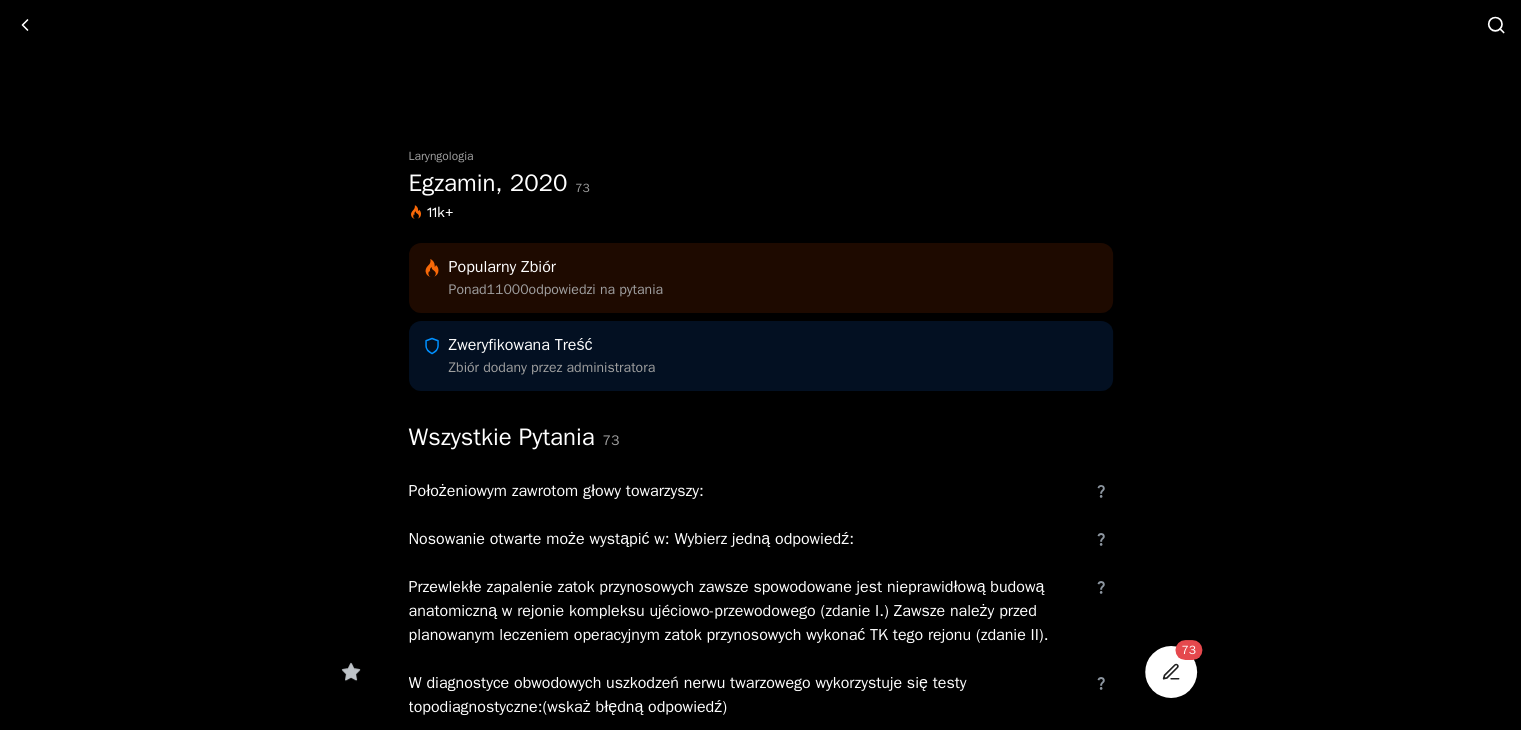 click at bounding box center (25, 25) 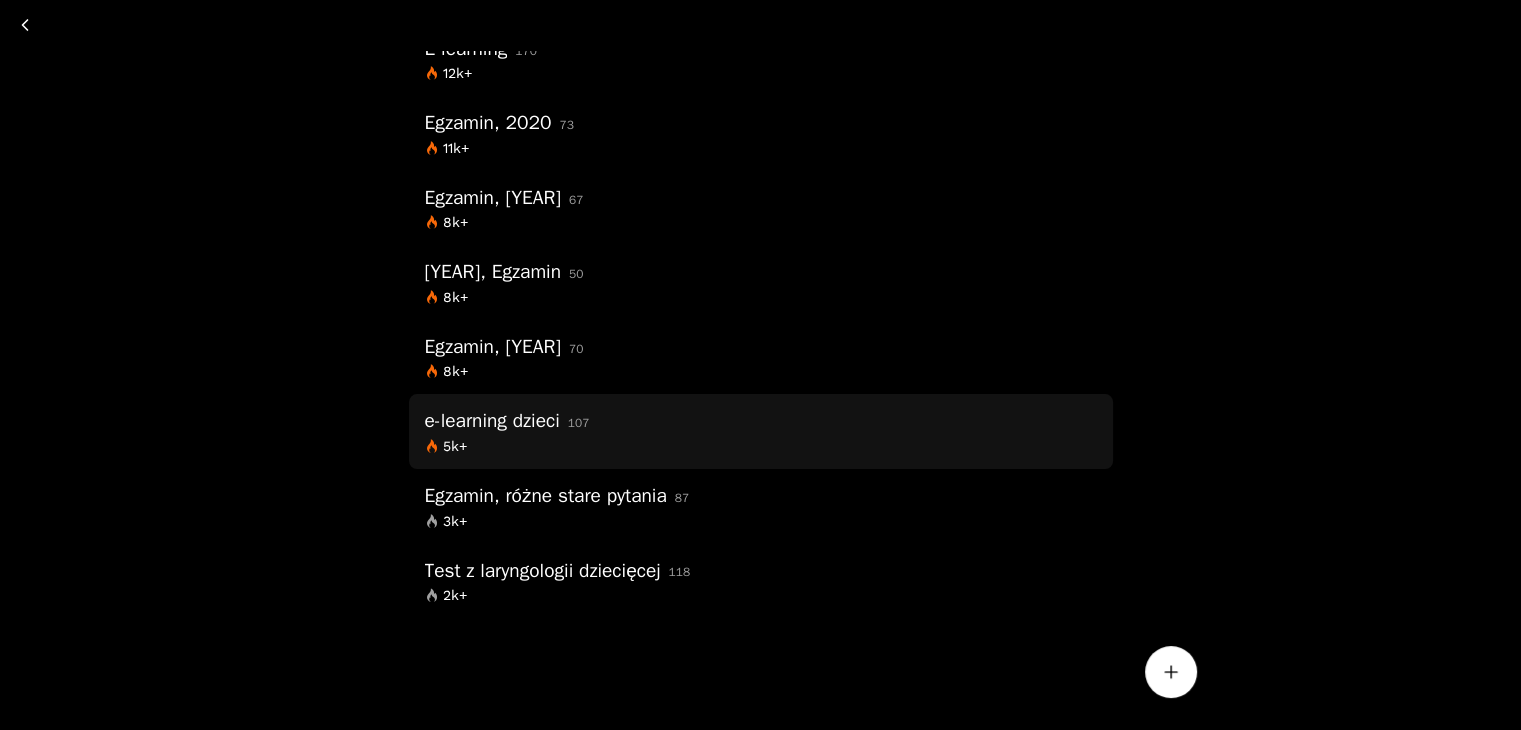 scroll, scrollTop: 278, scrollLeft: 0, axis: vertical 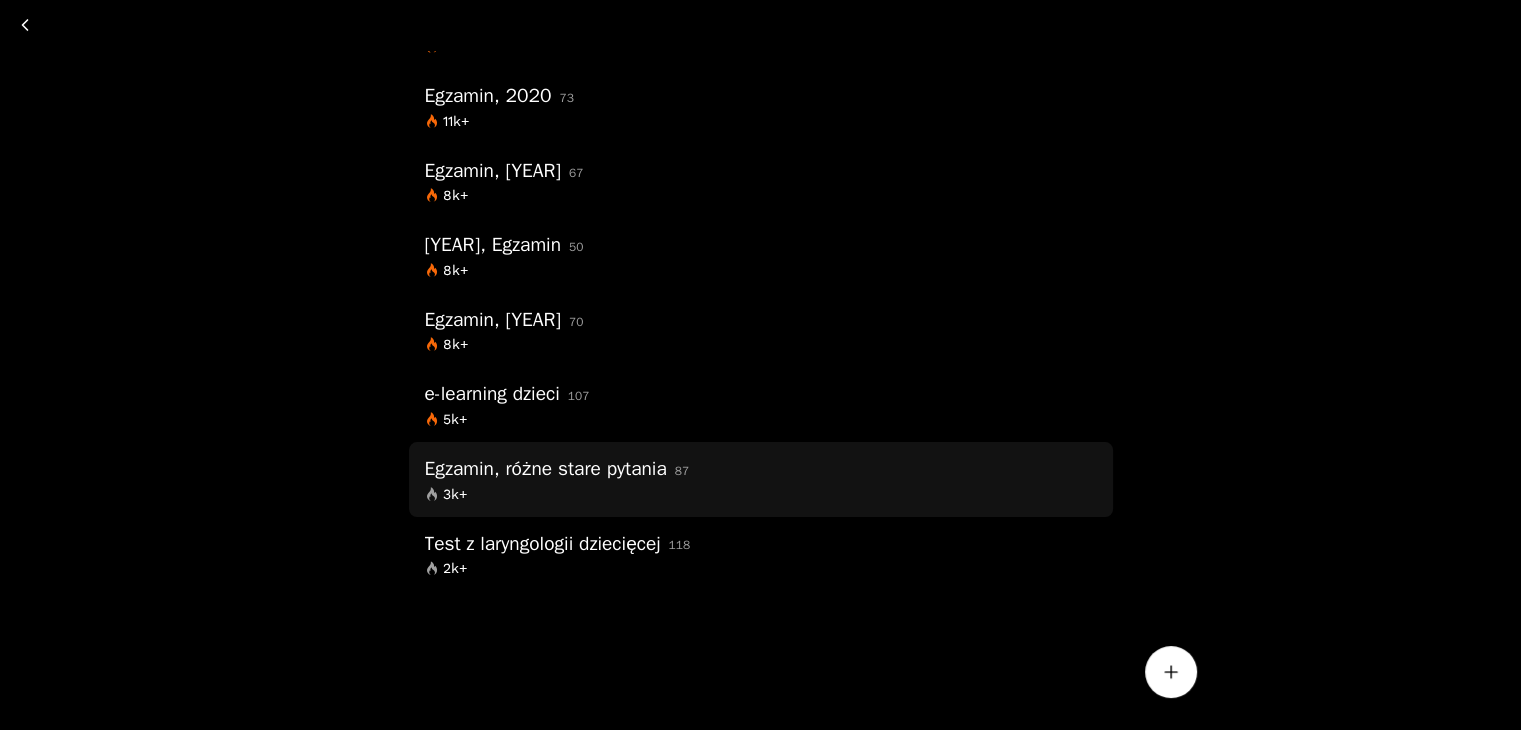 click on "Egzamin, różne stare pytania" at bounding box center [546, 469] 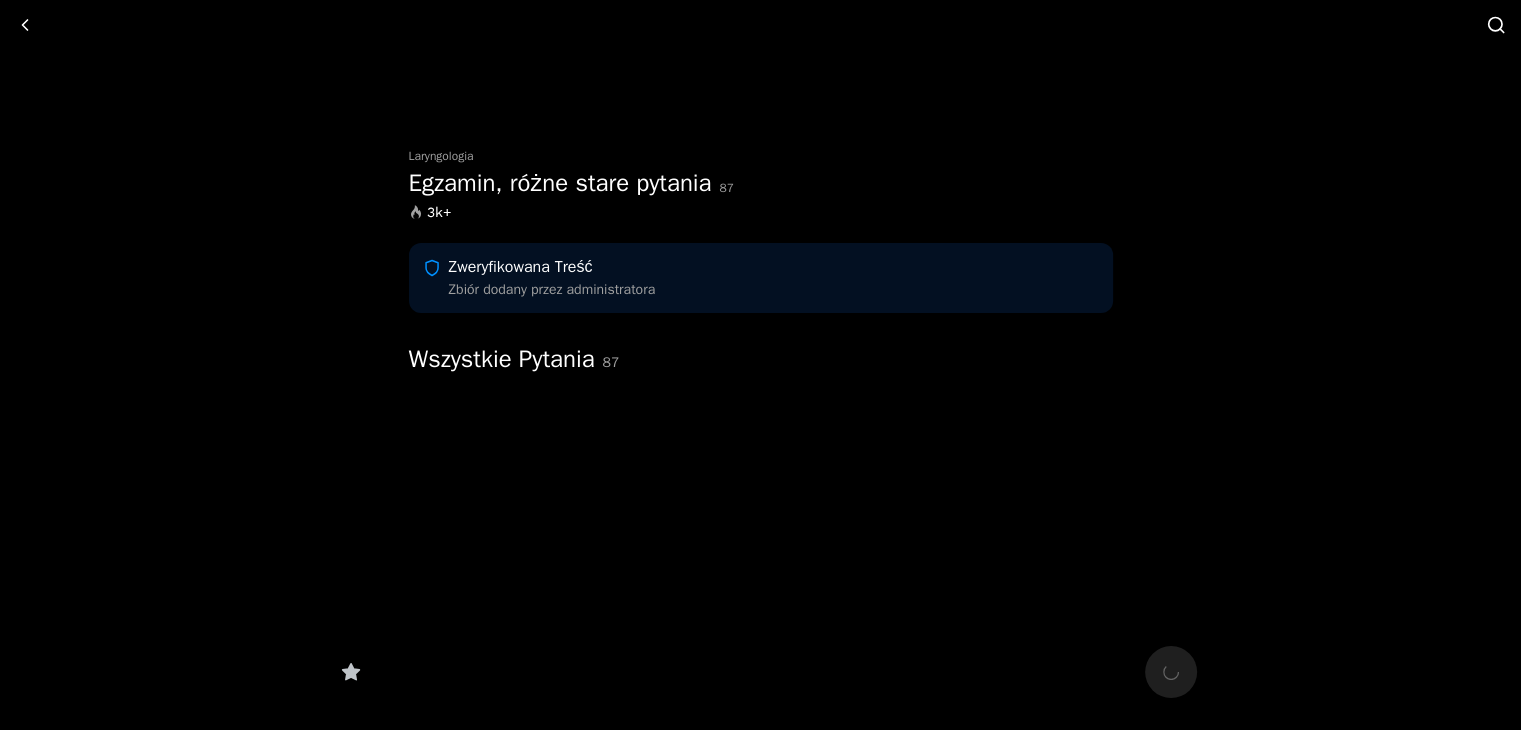 scroll, scrollTop: 0, scrollLeft: 0, axis: both 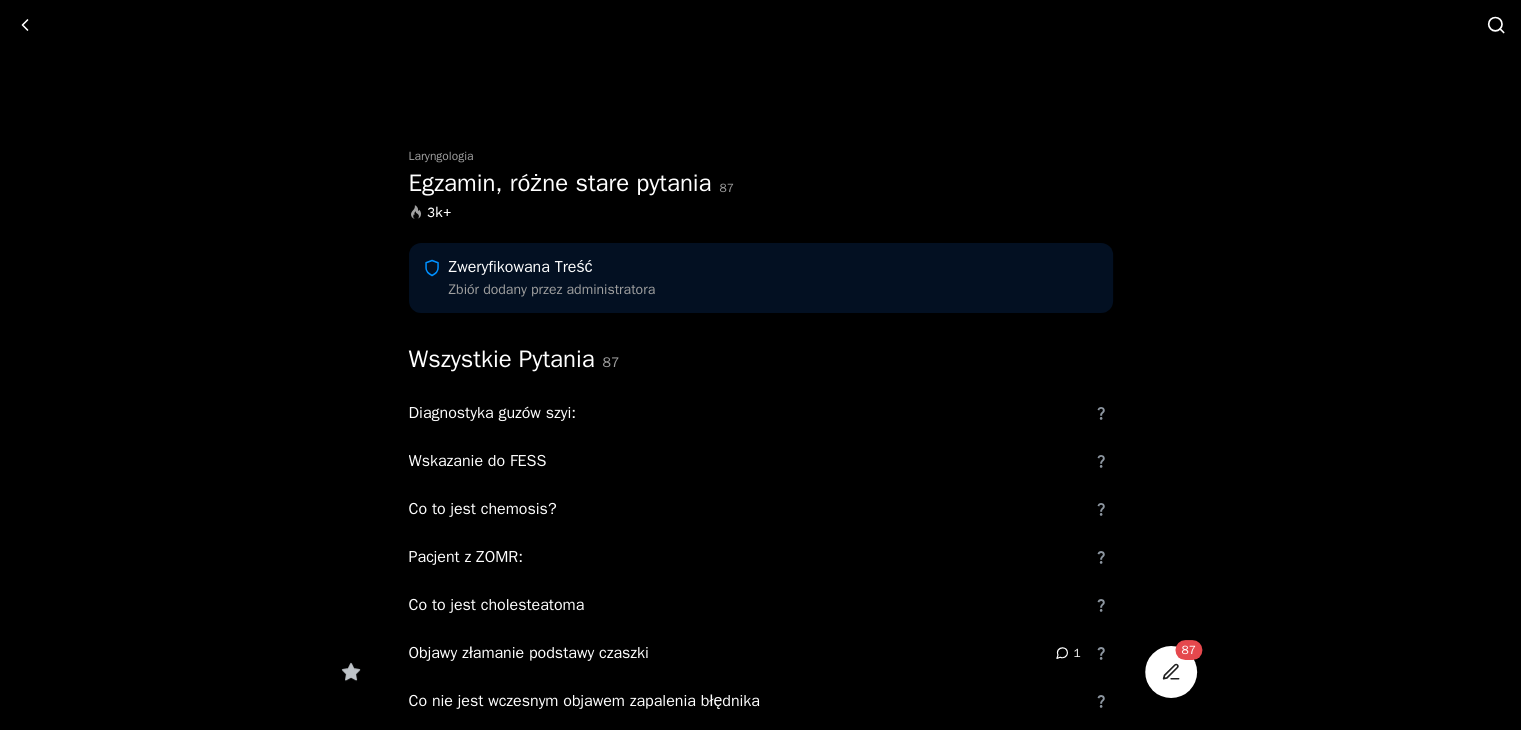 click at bounding box center [25, 25] 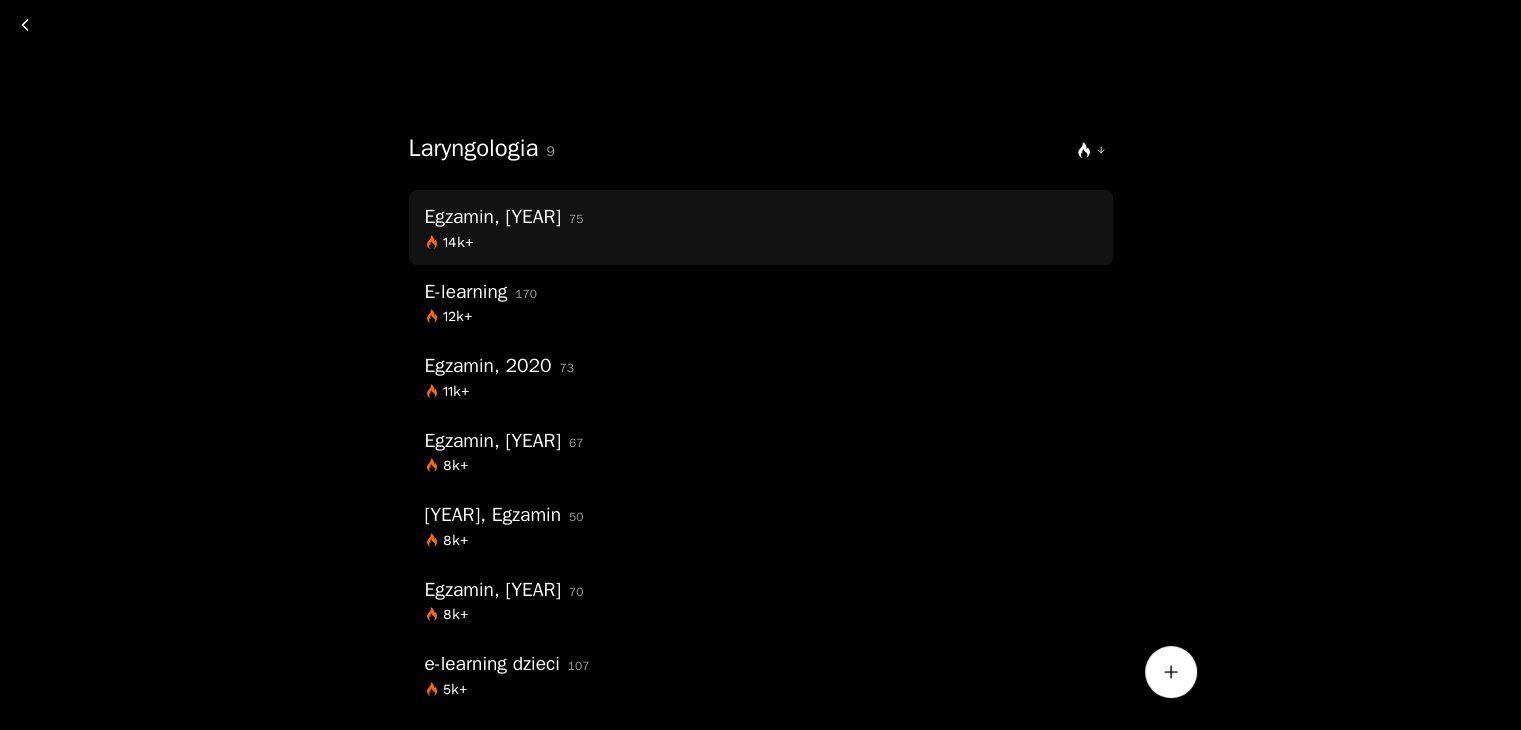 scroll, scrollTop: 0, scrollLeft: 0, axis: both 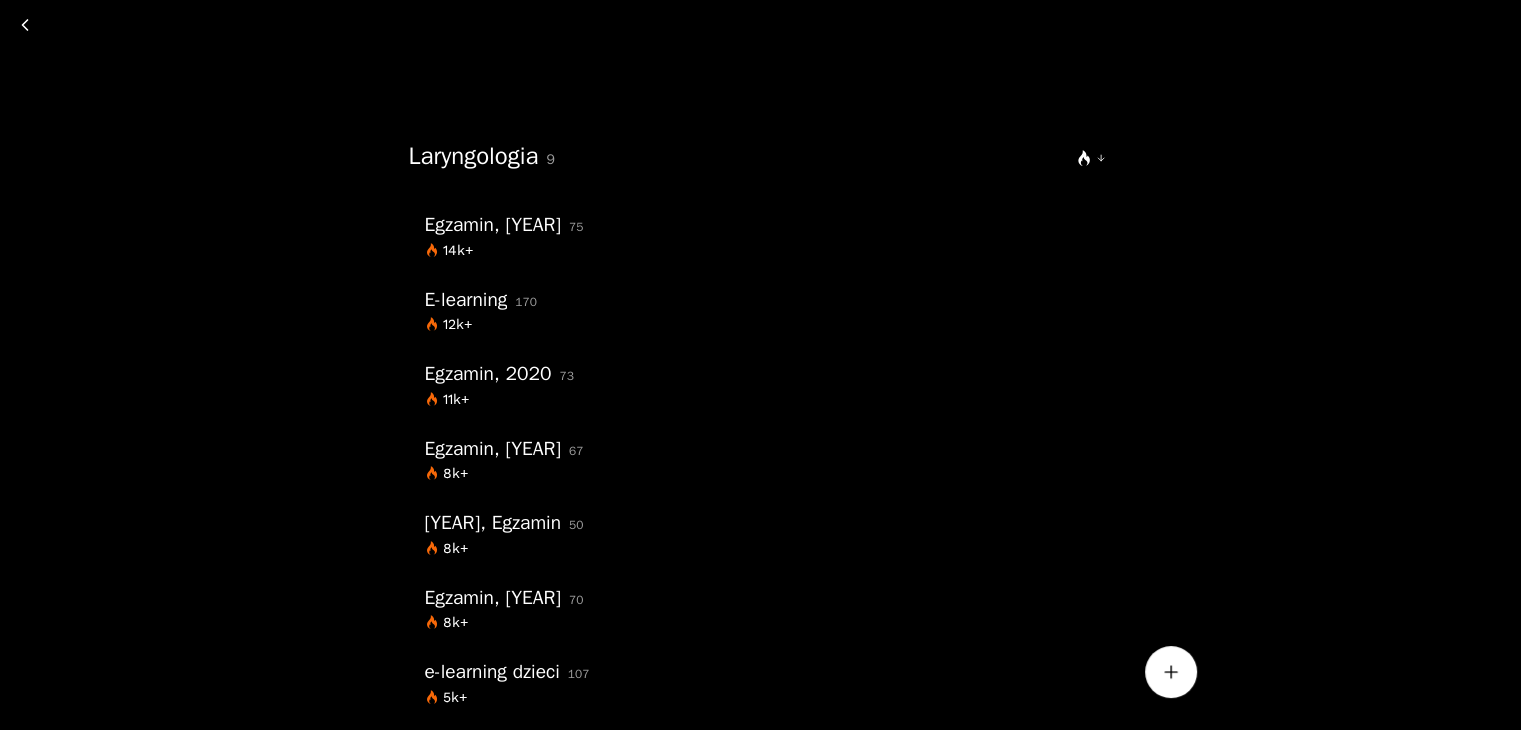 click at bounding box center (25, 25) 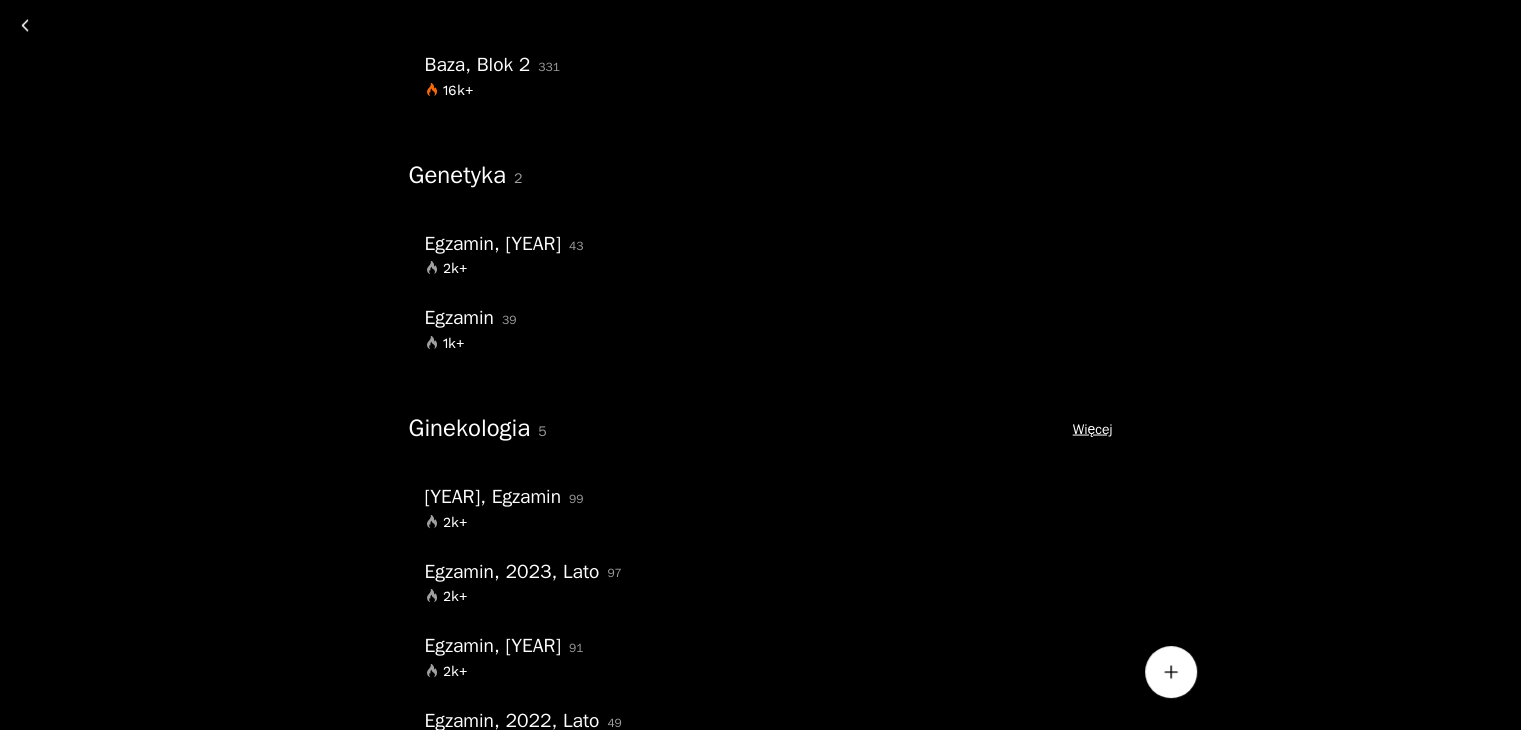scroll, scrollTop: 3800, scrollLeft: 0, axis: vertical 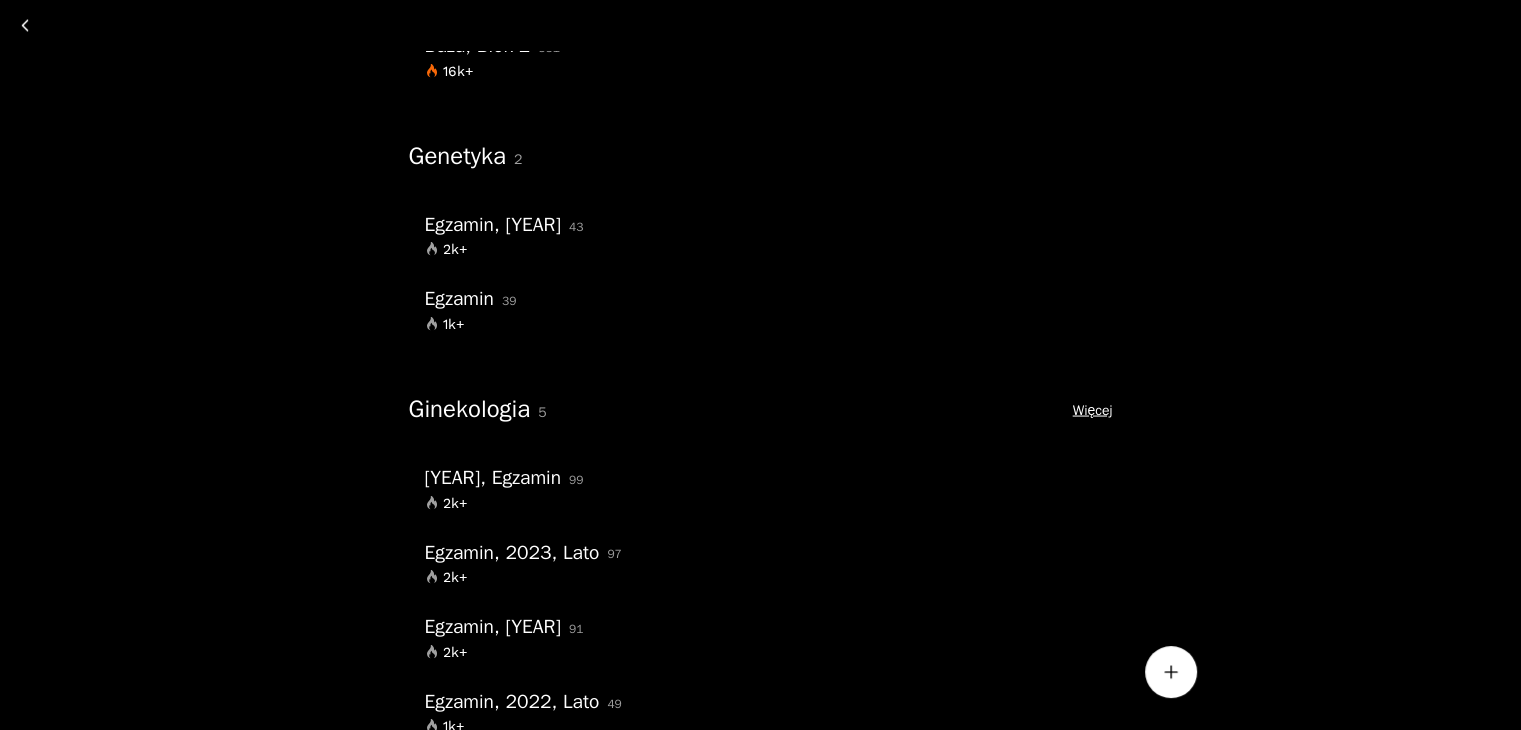 click at bounding box center [25, 25] 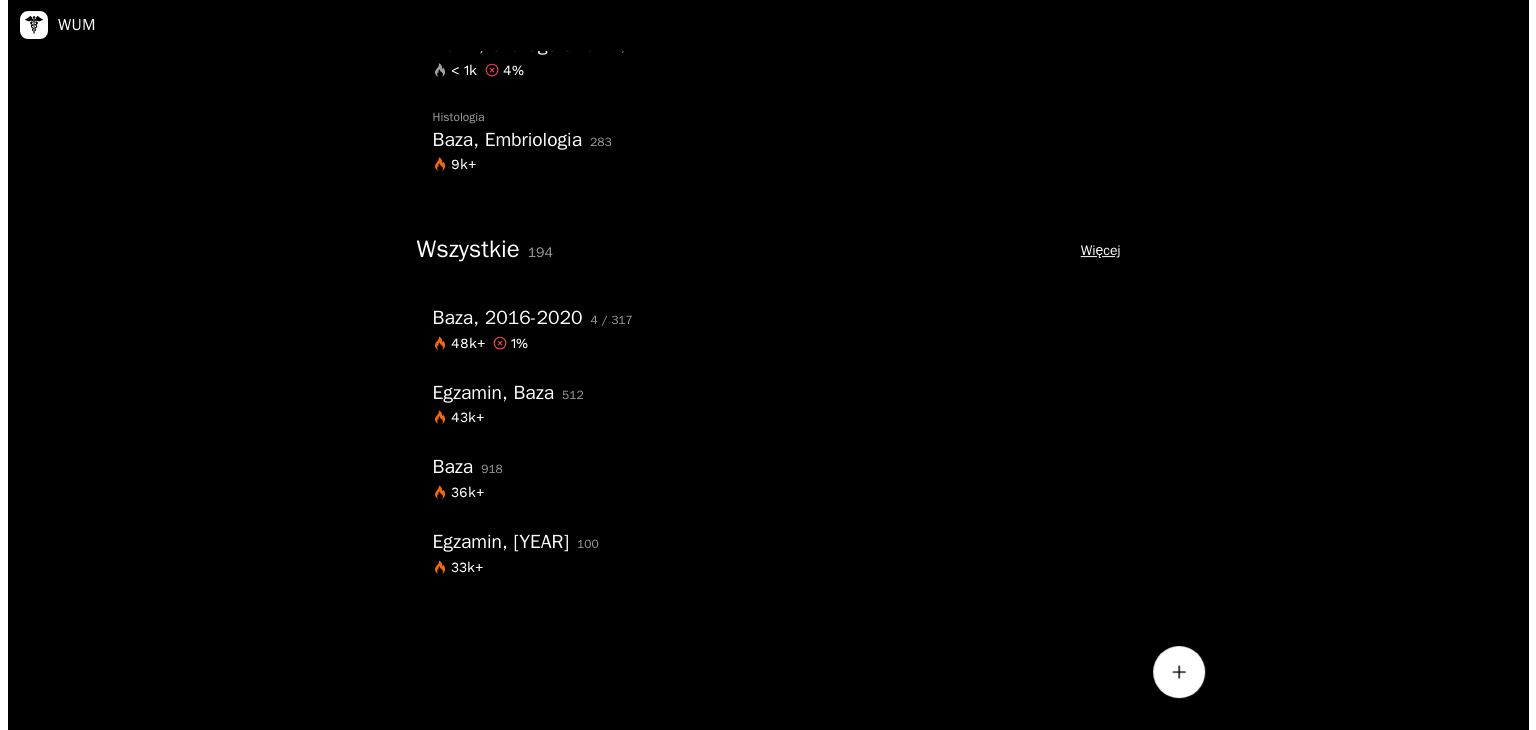 scroll, scrollTop: 525, scrollLeft: 0, axis: vertical 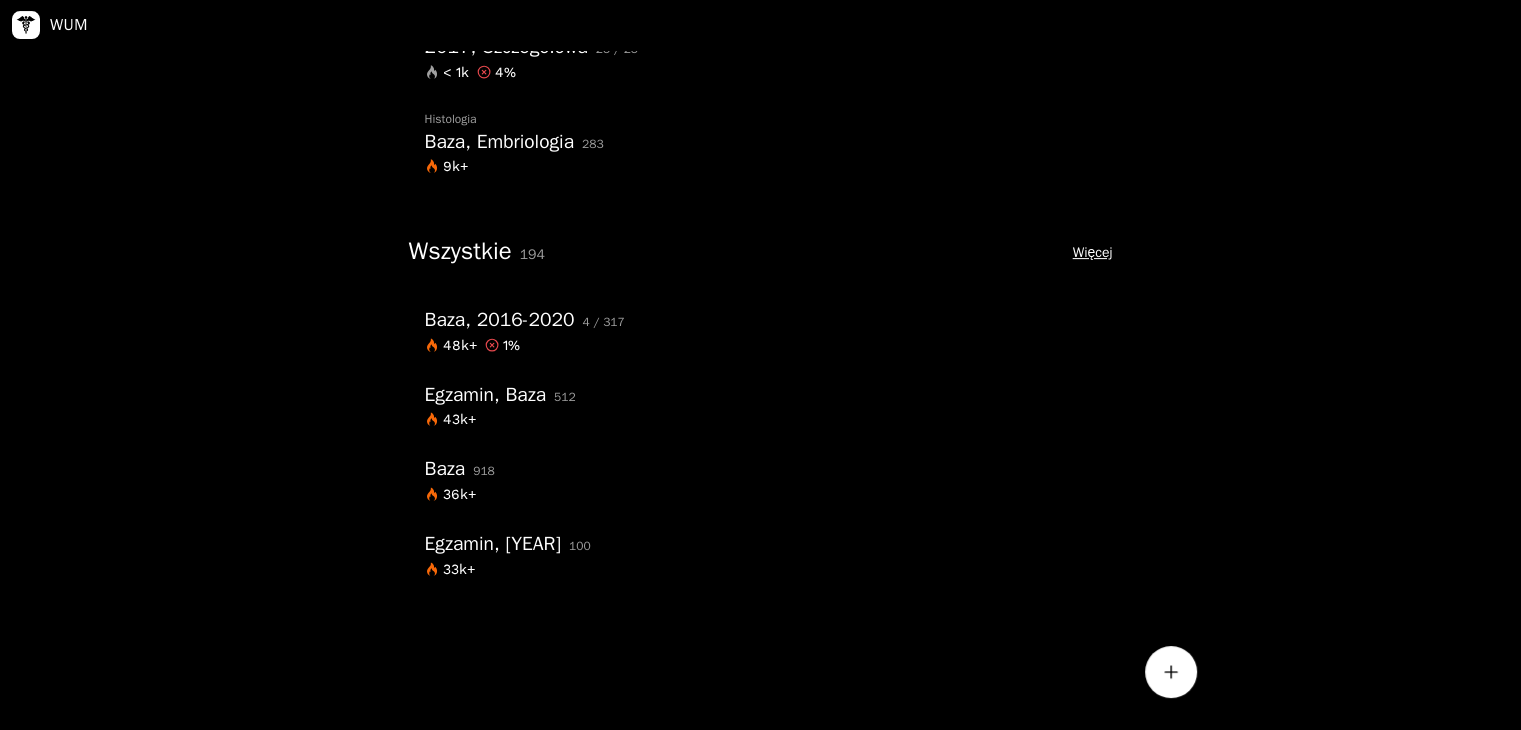 click at bounding box center (26, 25) 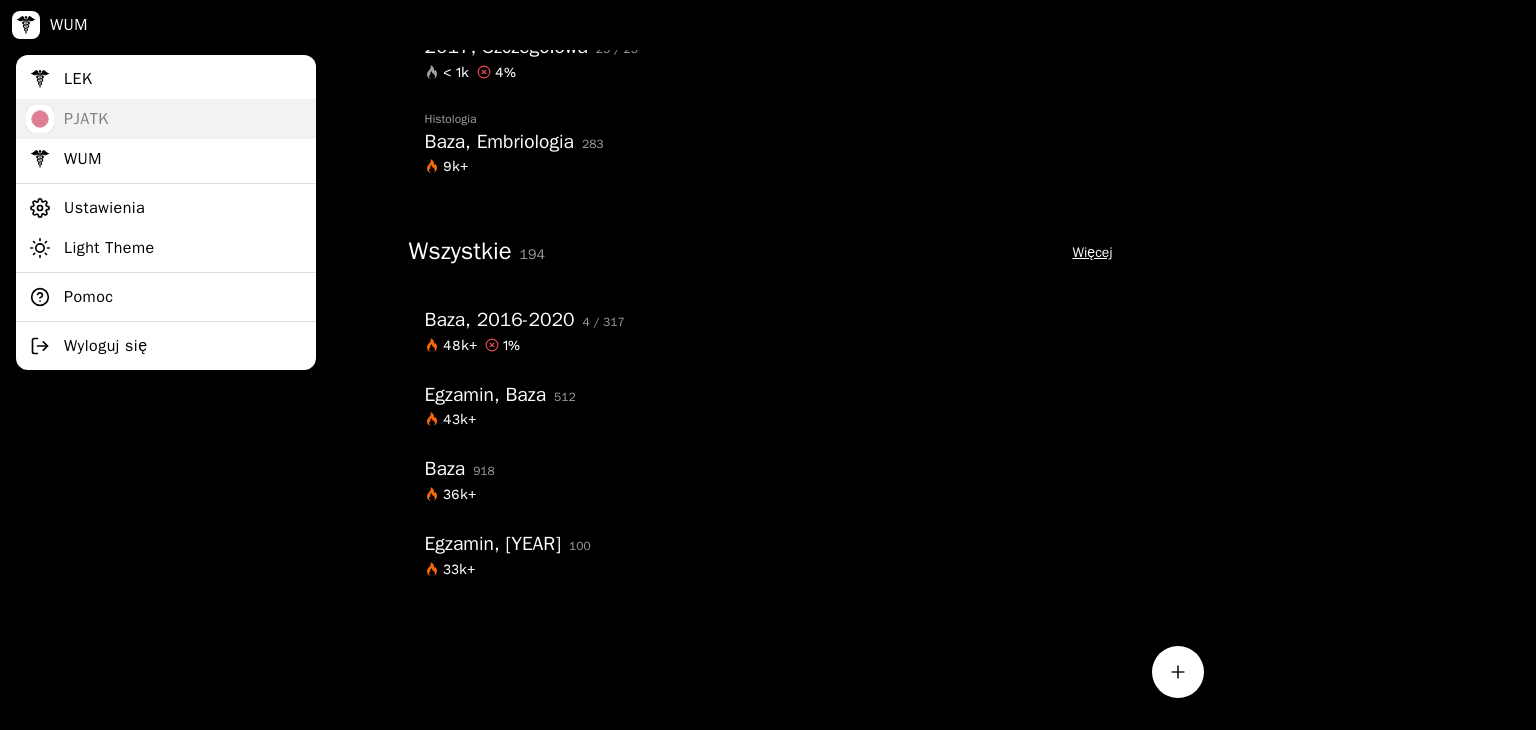click on "PJATK" at bounding box center (166, 119) 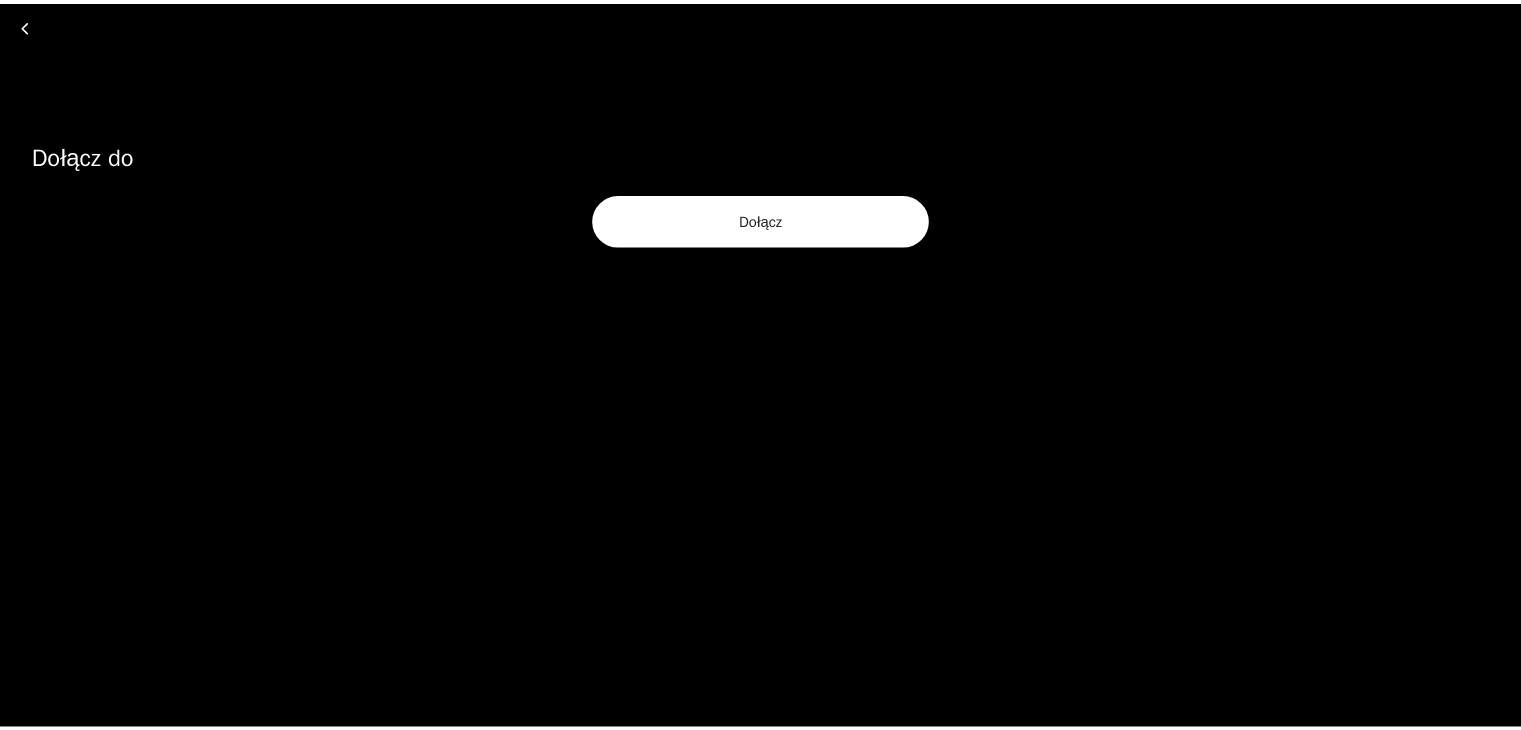 scroll, scrollTop: 0, scrollLeft: 0, axis: both 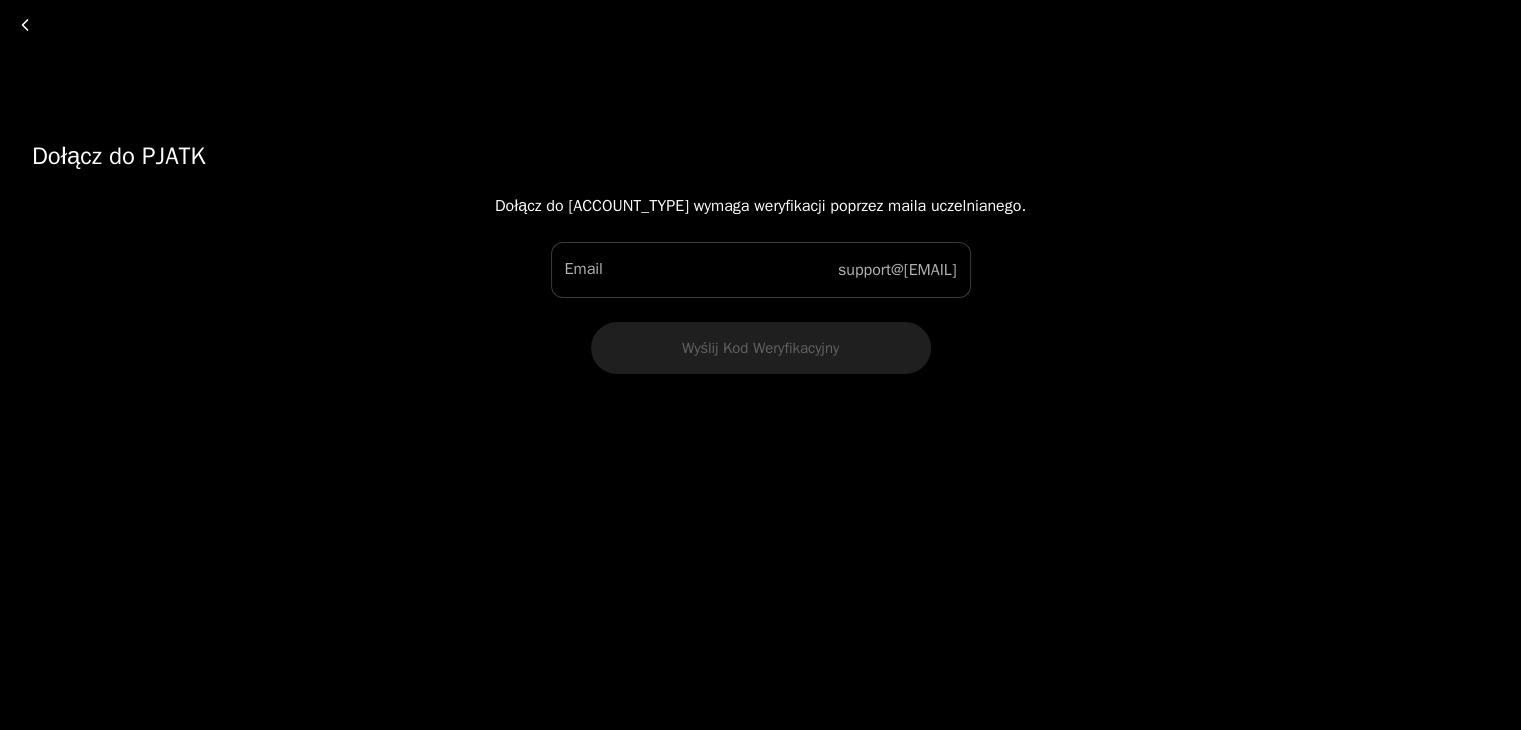 click at bounding box center [25, 25] 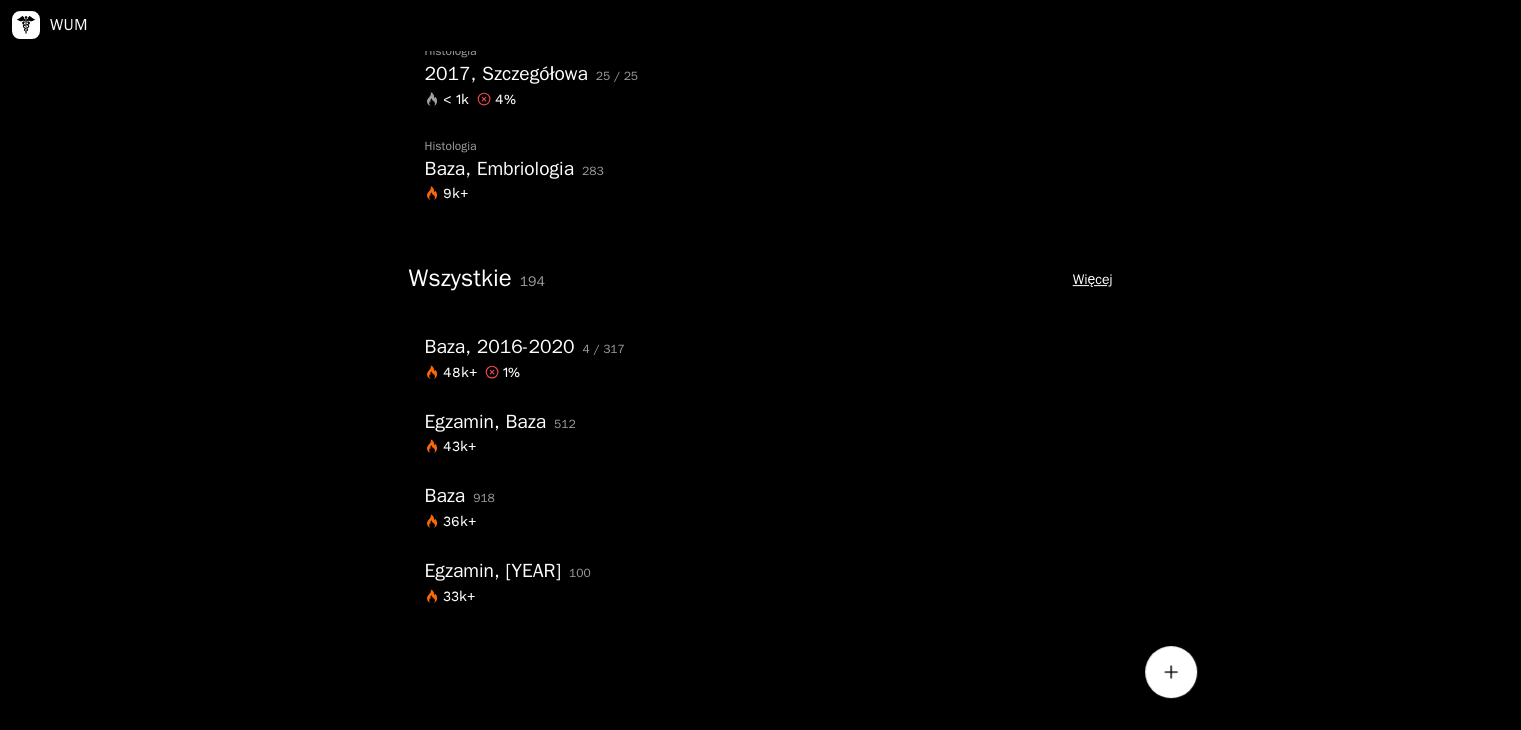 scroll, scrollTop: 500, scrollLeft: 0, axis: vertical 